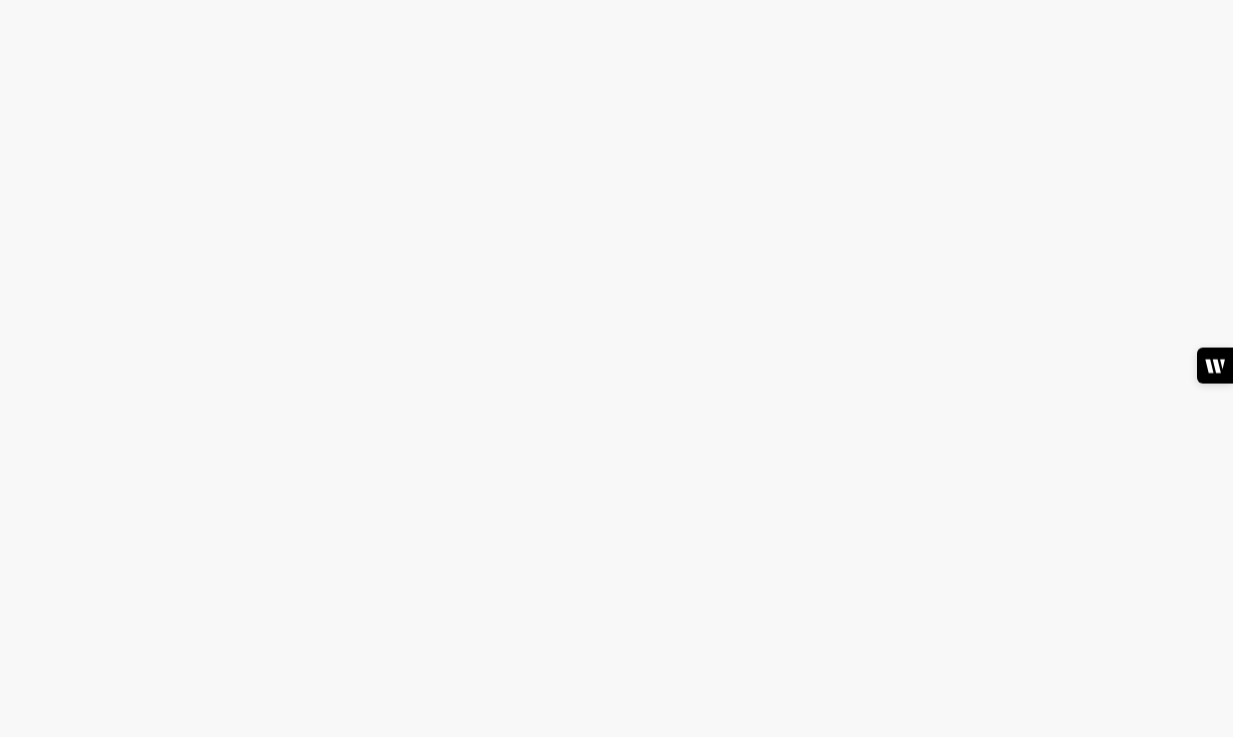 scroll, scrollTop: 0, scrollLeft: 0, axis: both 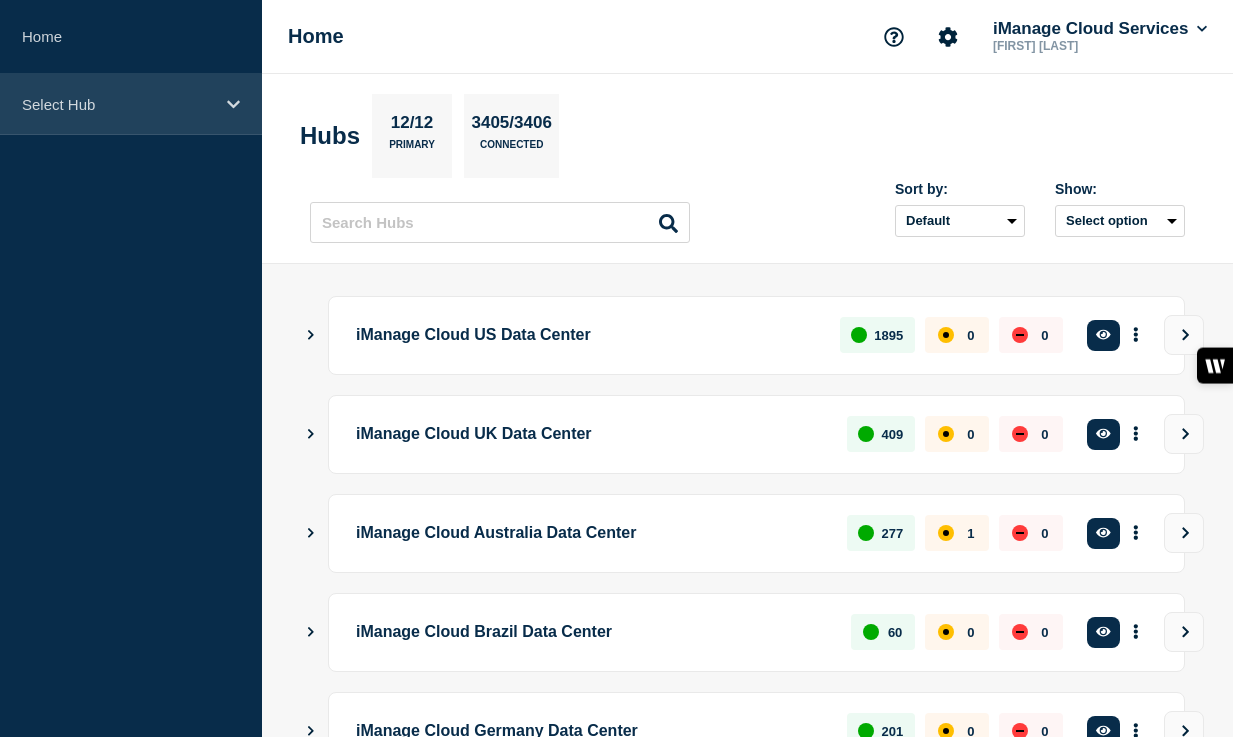 click on "Select Hub" at bounding box center [118, 104] 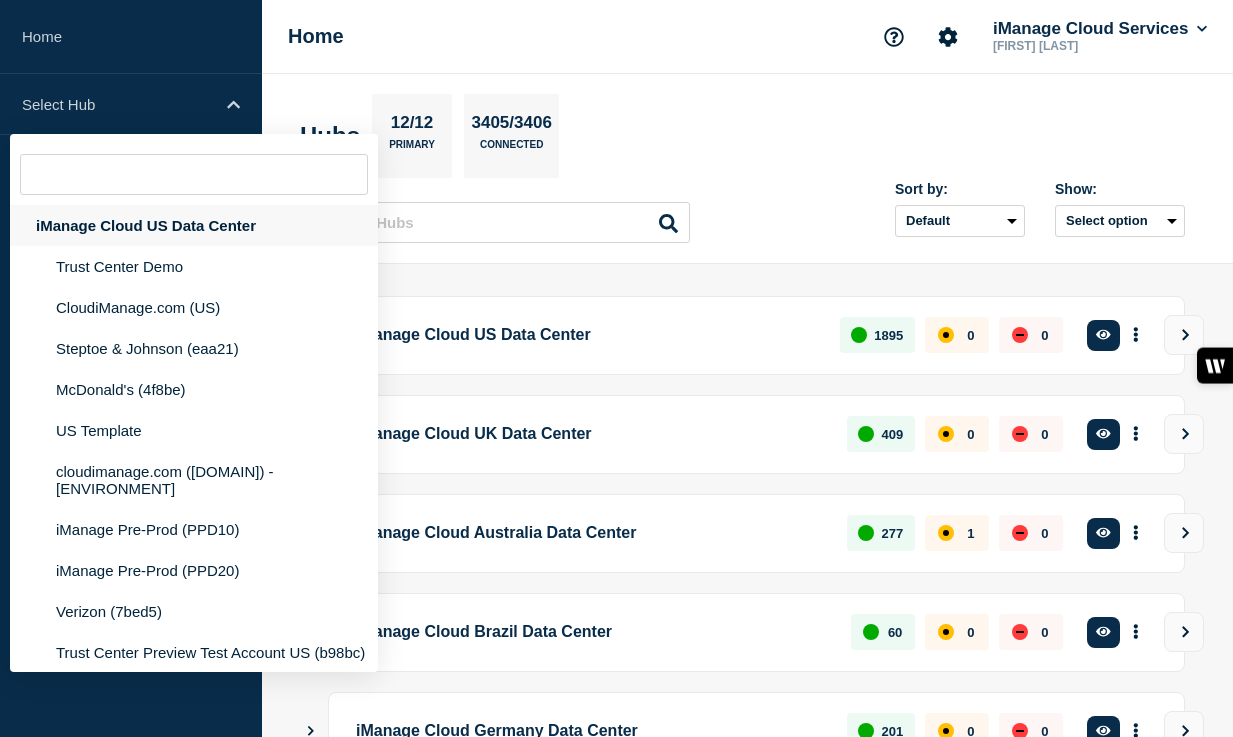 click on "iManage Cloud US Data Center" at bounding box center (194, 225) 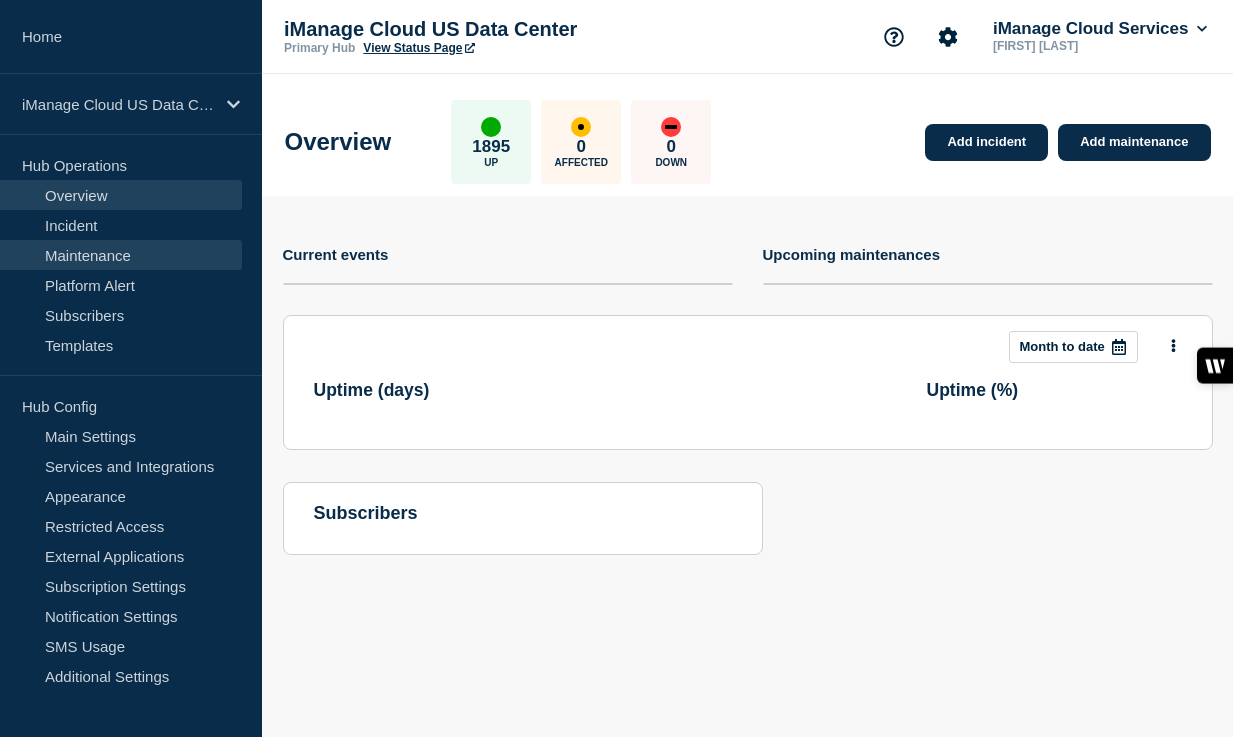 click on "Maintenance" at bounding box center (121, 255) 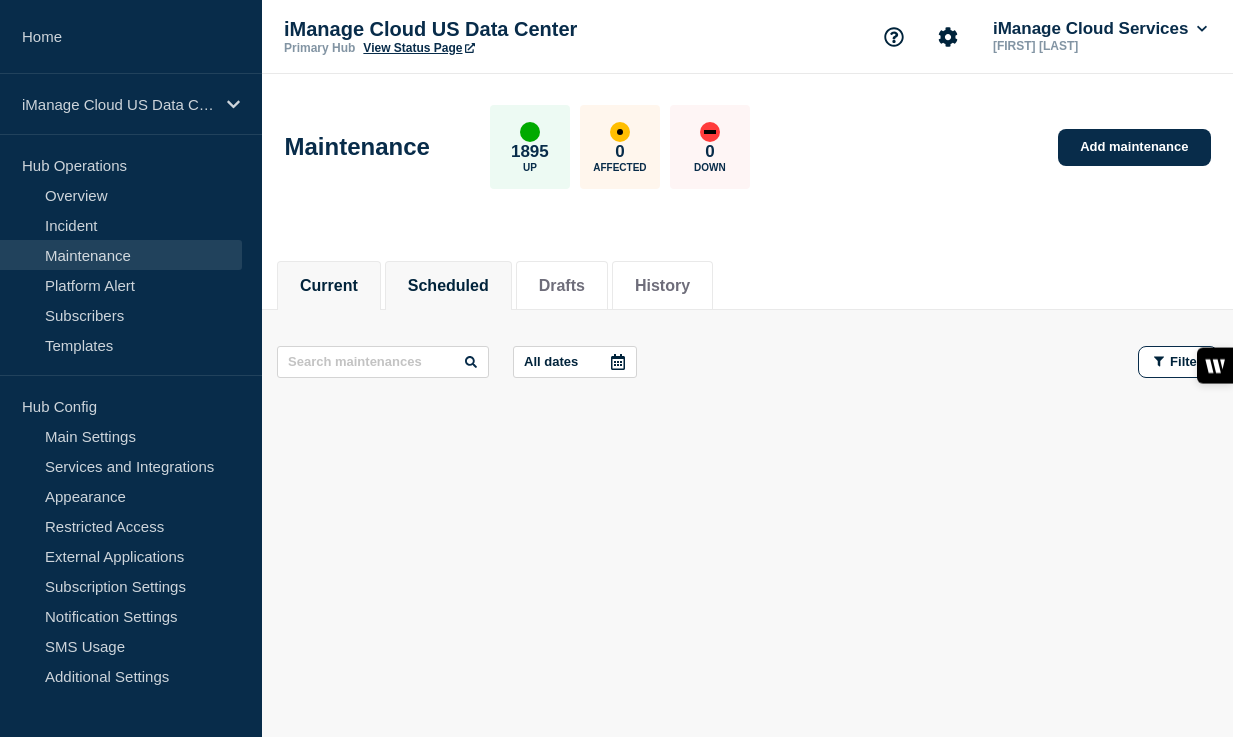 click on "Scheduled" at bounding box center (448, 286) 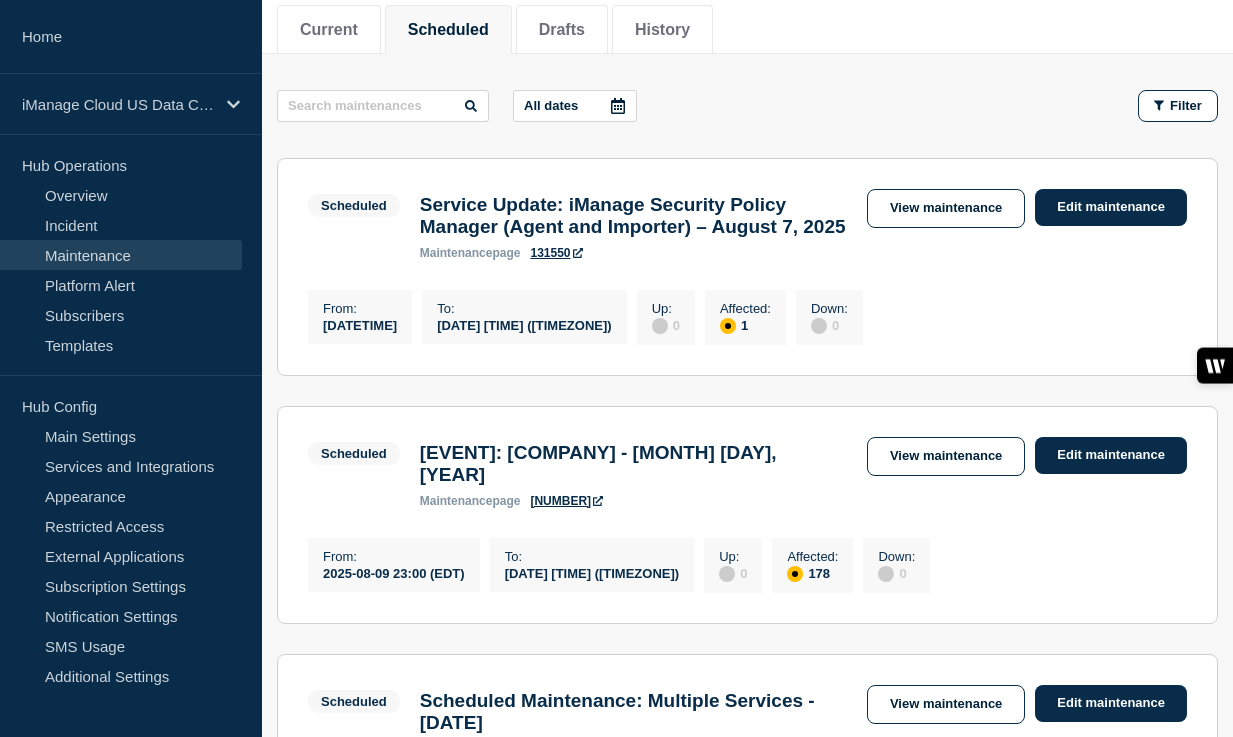 scroll, scrollTop: 320, scrollLeft: 0, axis: vertical 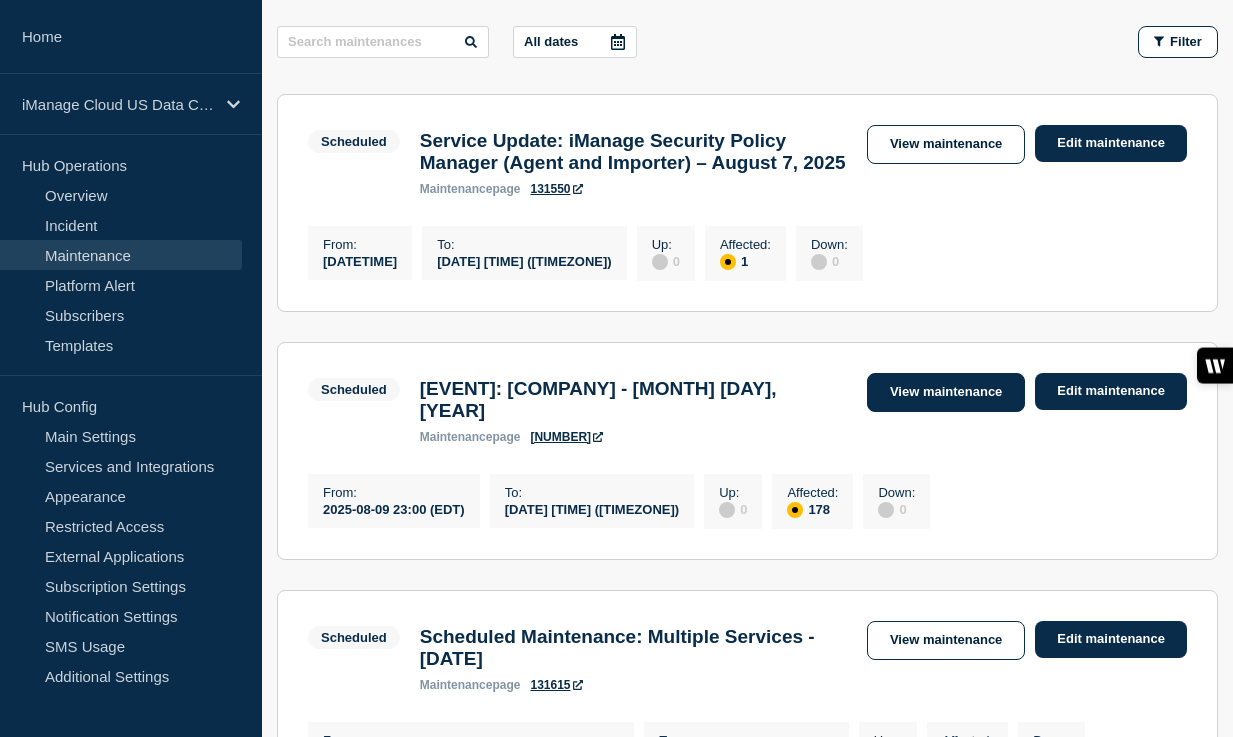 click on "View maintenance" at bounding box center [946, 392] 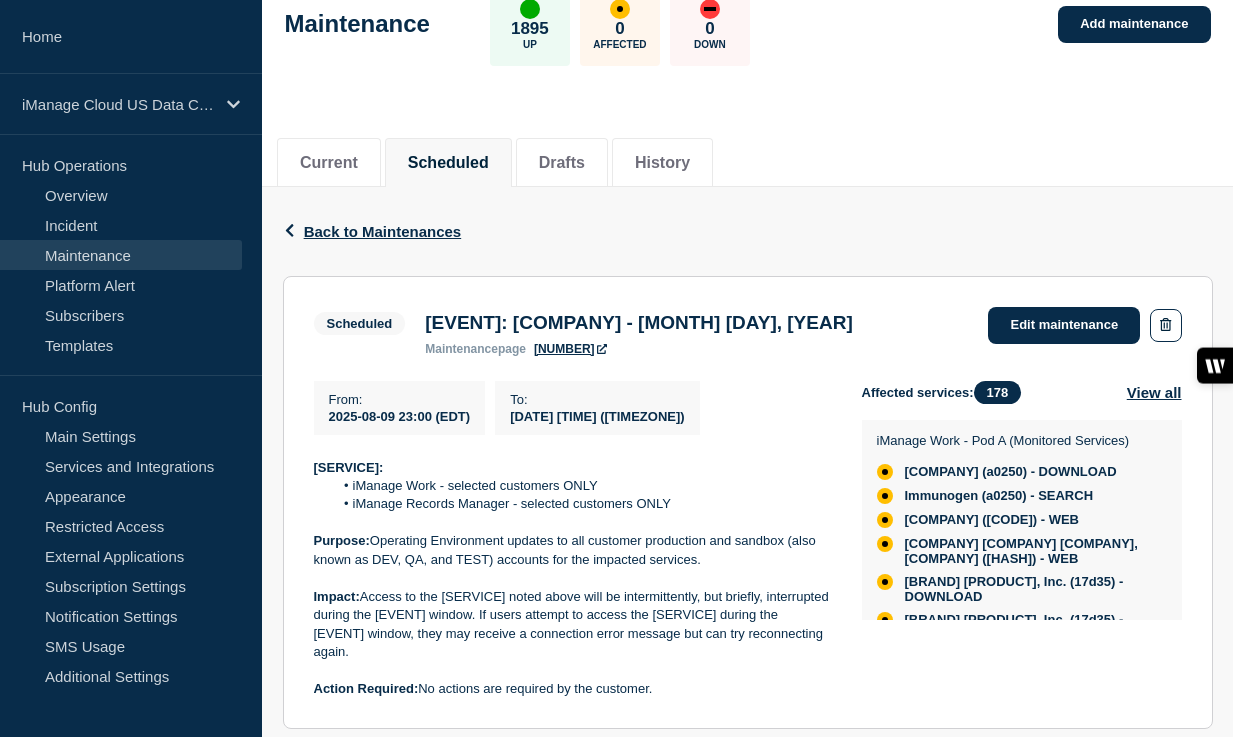 scroll, scrollTop: 158, scrollLeft: 0, axis: vertical 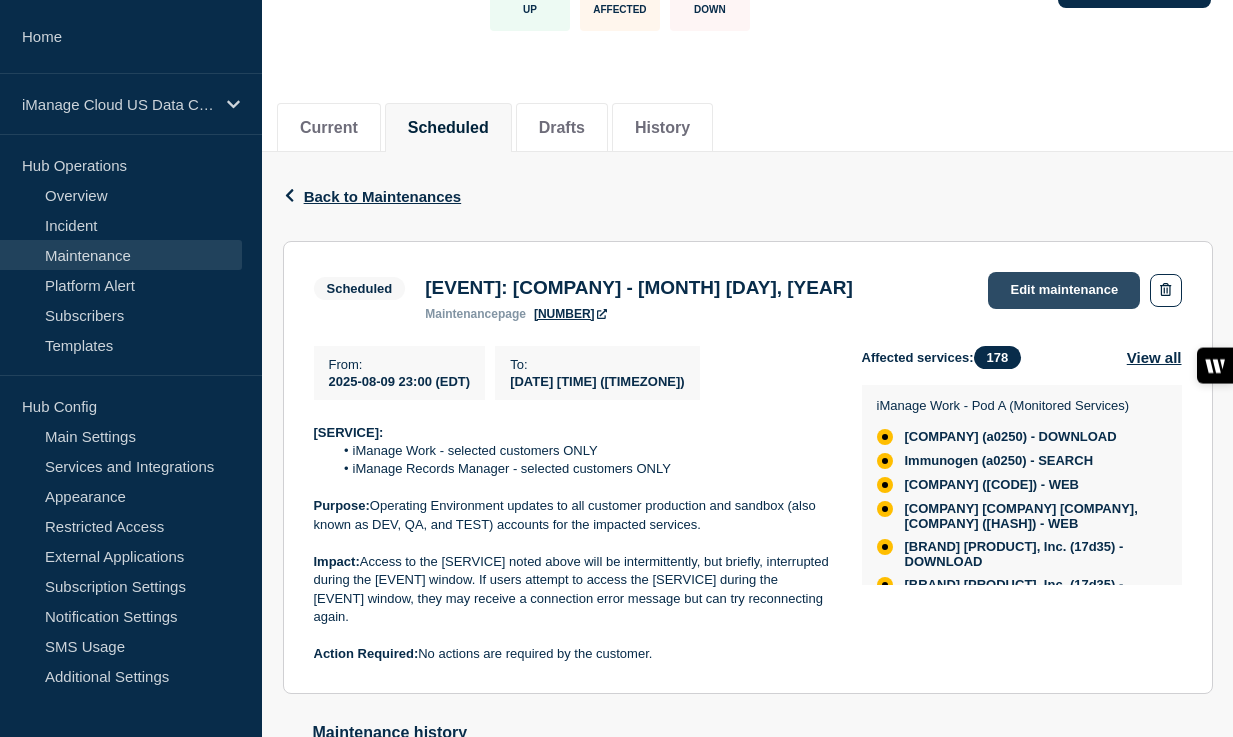 click on "Edit maintenance" 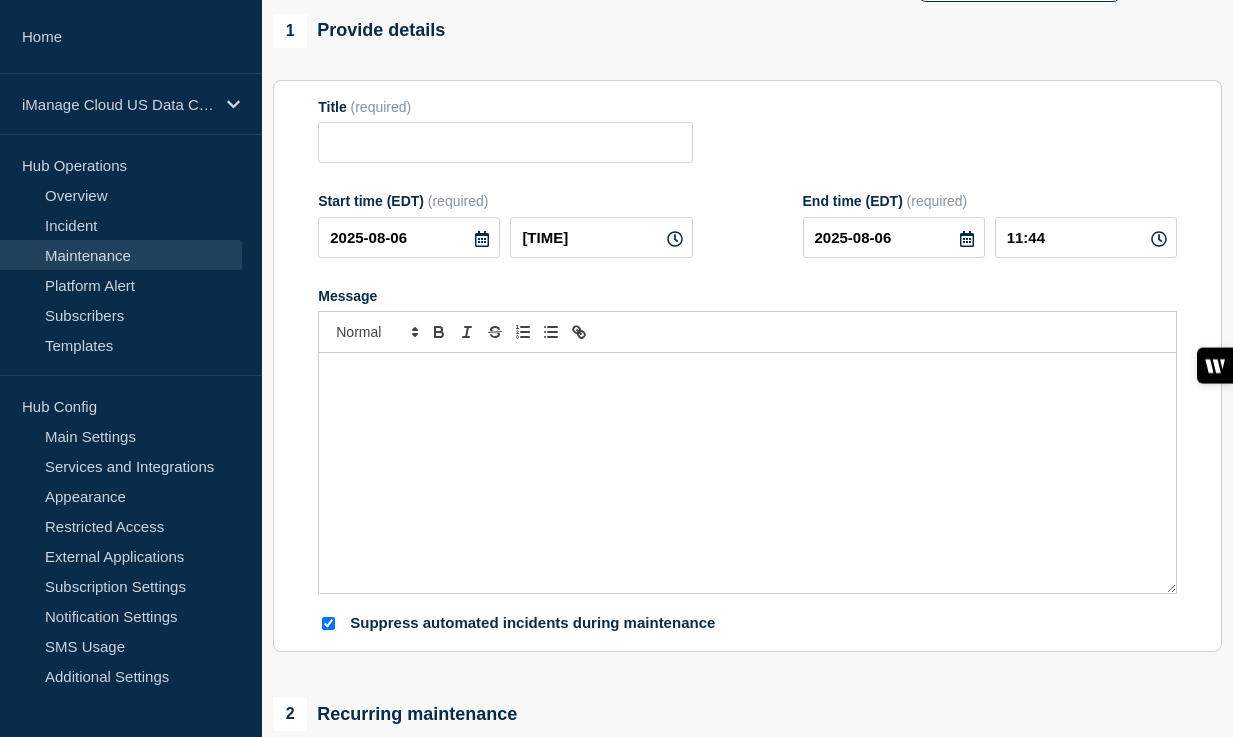 type on "[EVENT]: [COMPANY] - [MONTH] [DAY], [YEAR]" 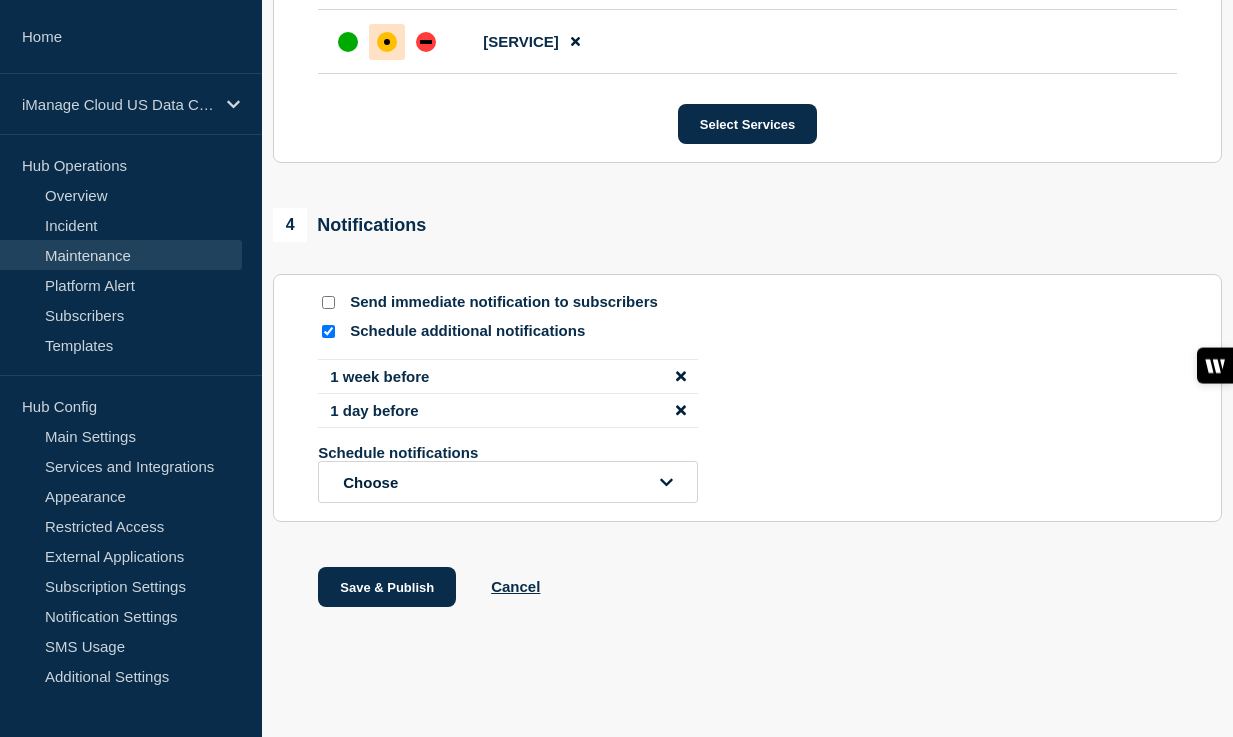 scroll, scrollTop: 13190, scrollLeft: 0, axis: vertical 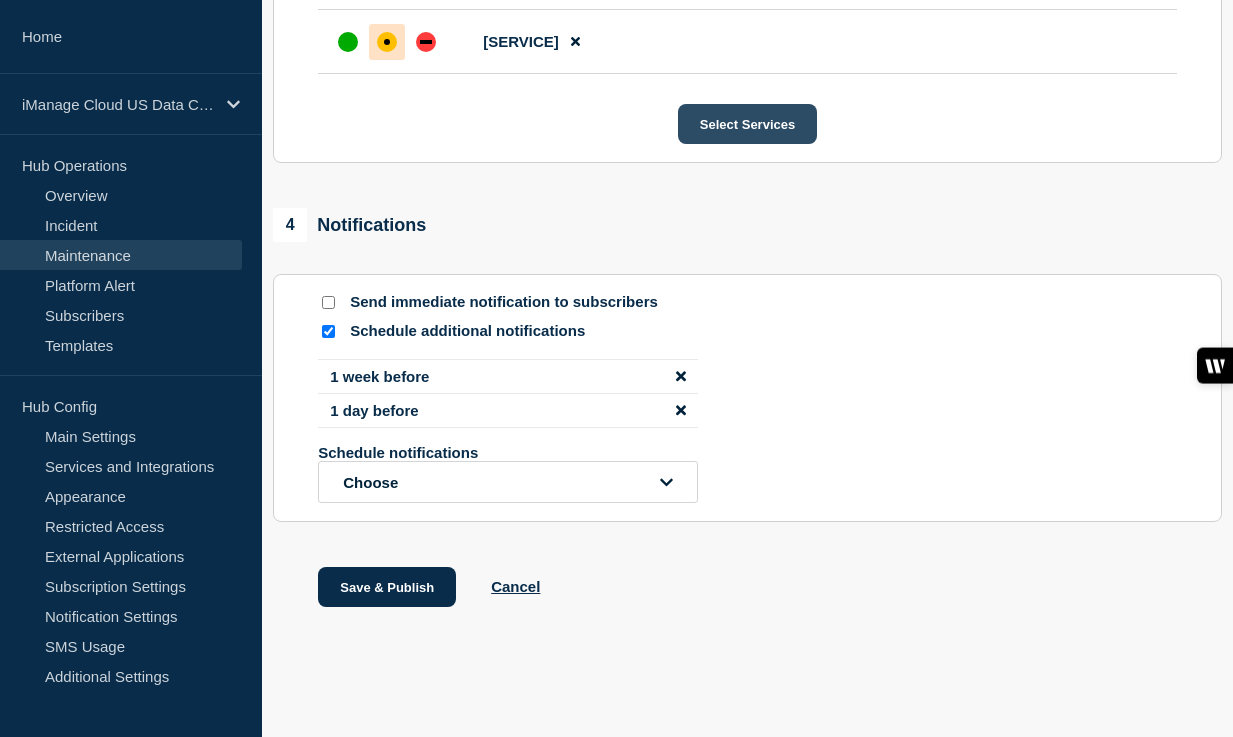 click on "Select Services" at bounding box center (747, 124) 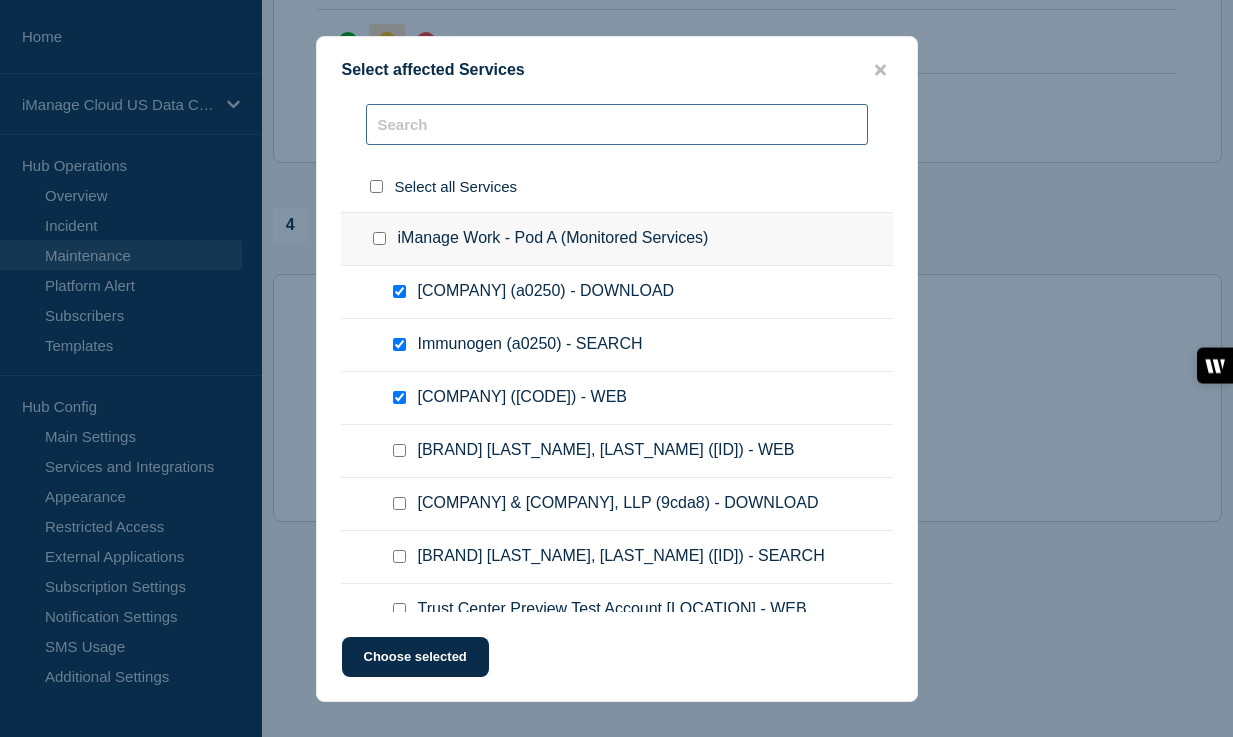click at bounding box center (617, 124) 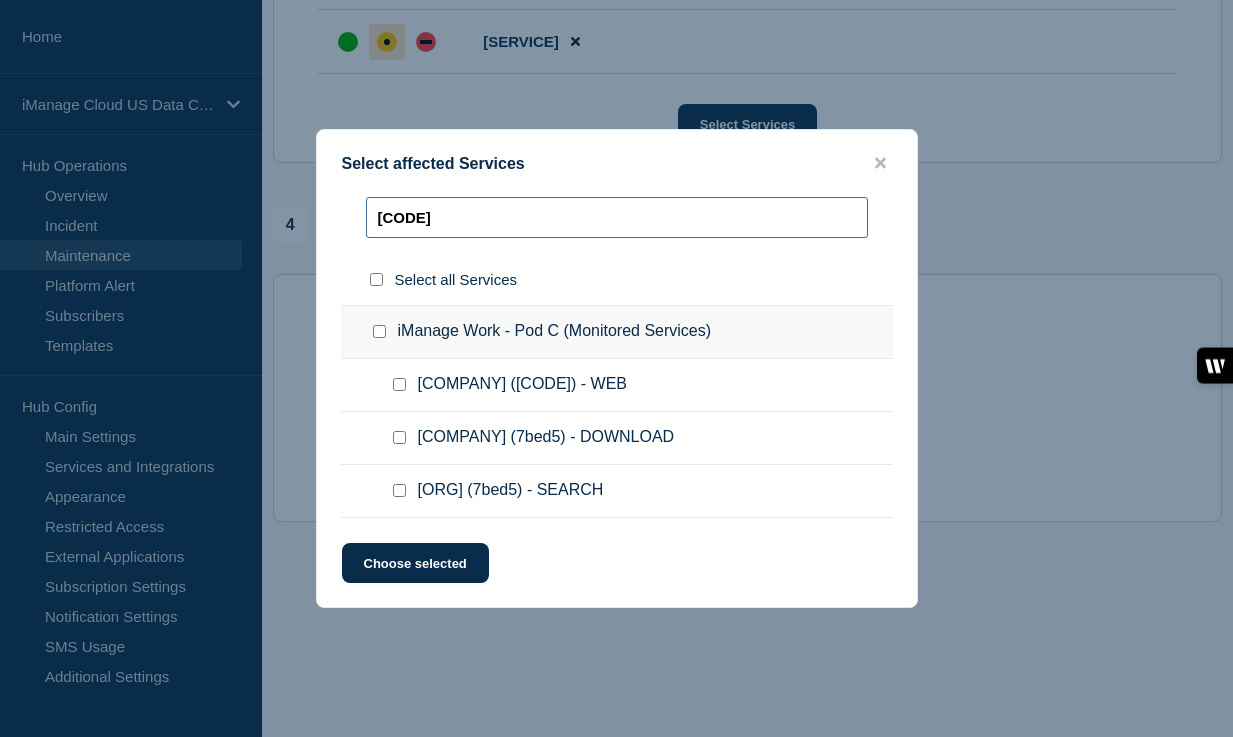 type on "[CODE]" 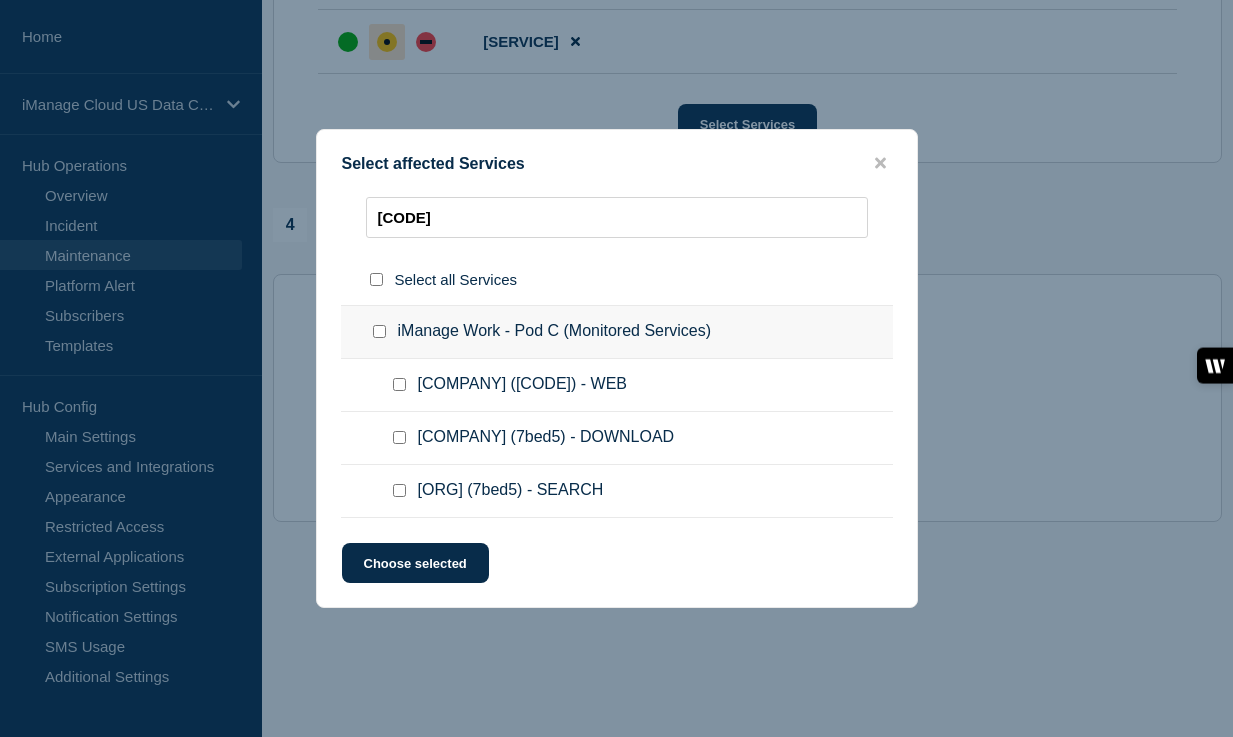 click at bounding box center (399, 384) 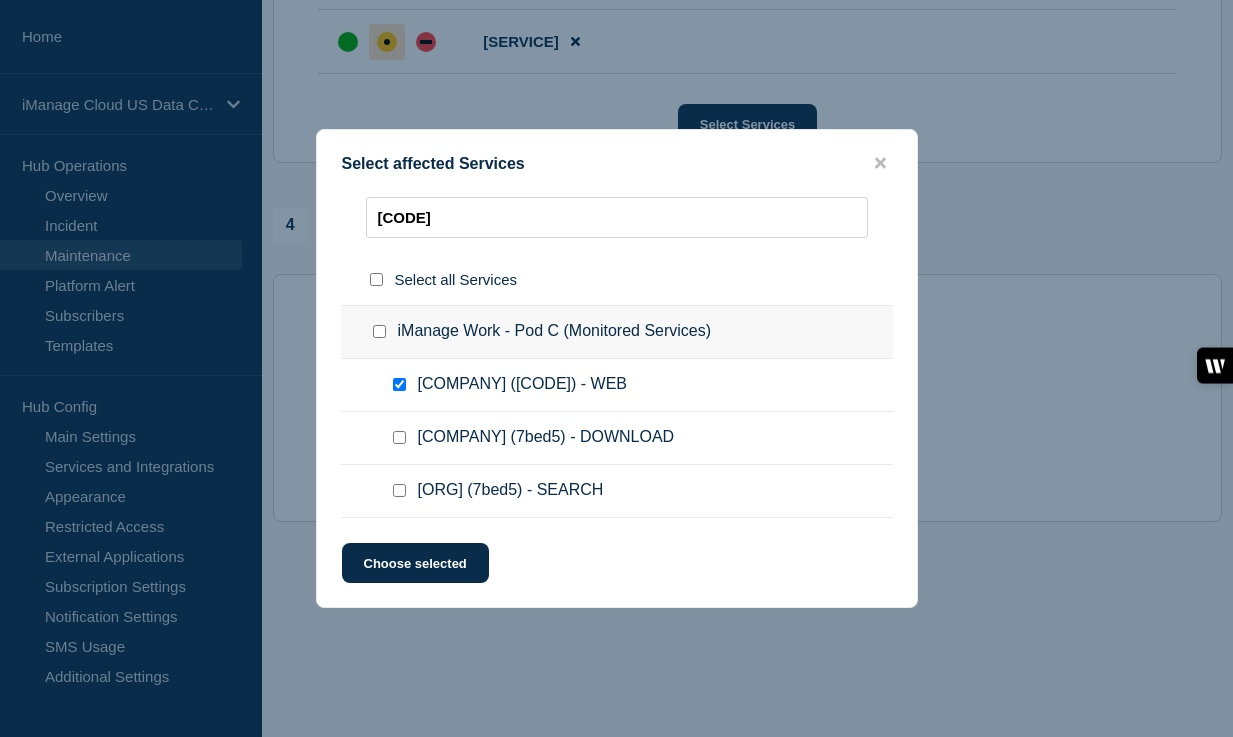 click at bounding box center [399, 437] 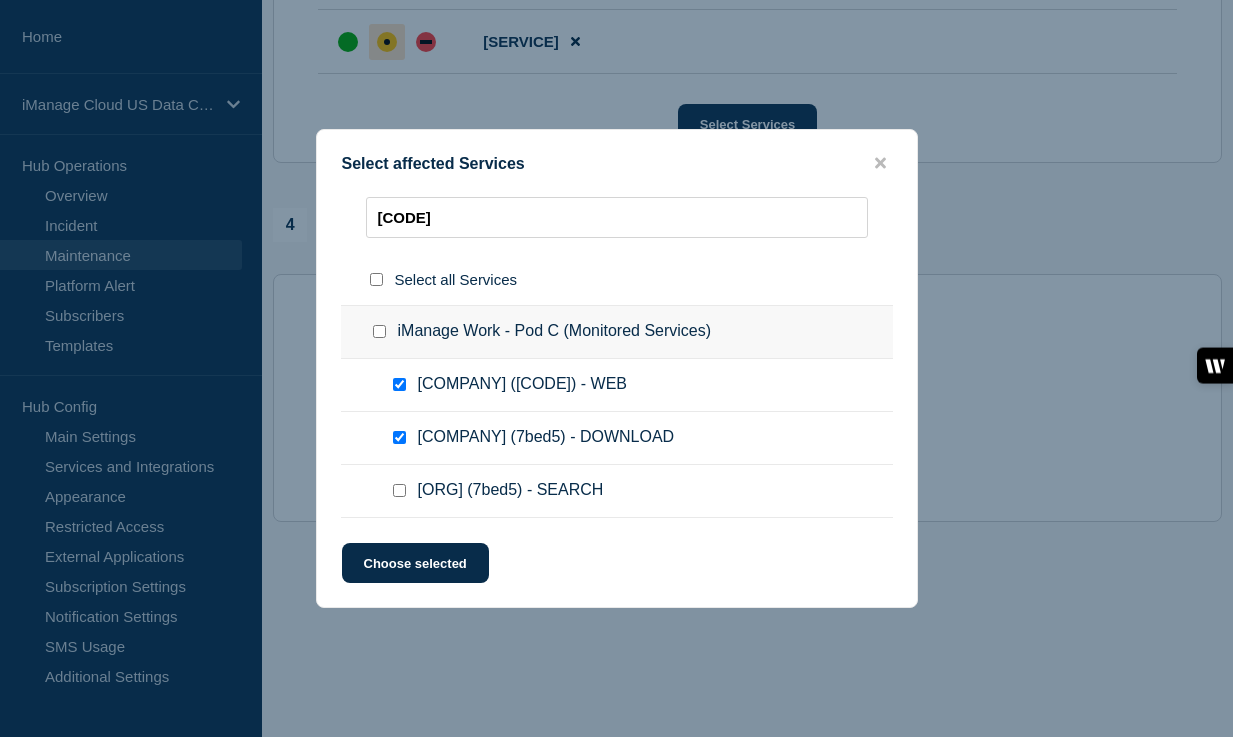 click at bounding box center [399, 490] 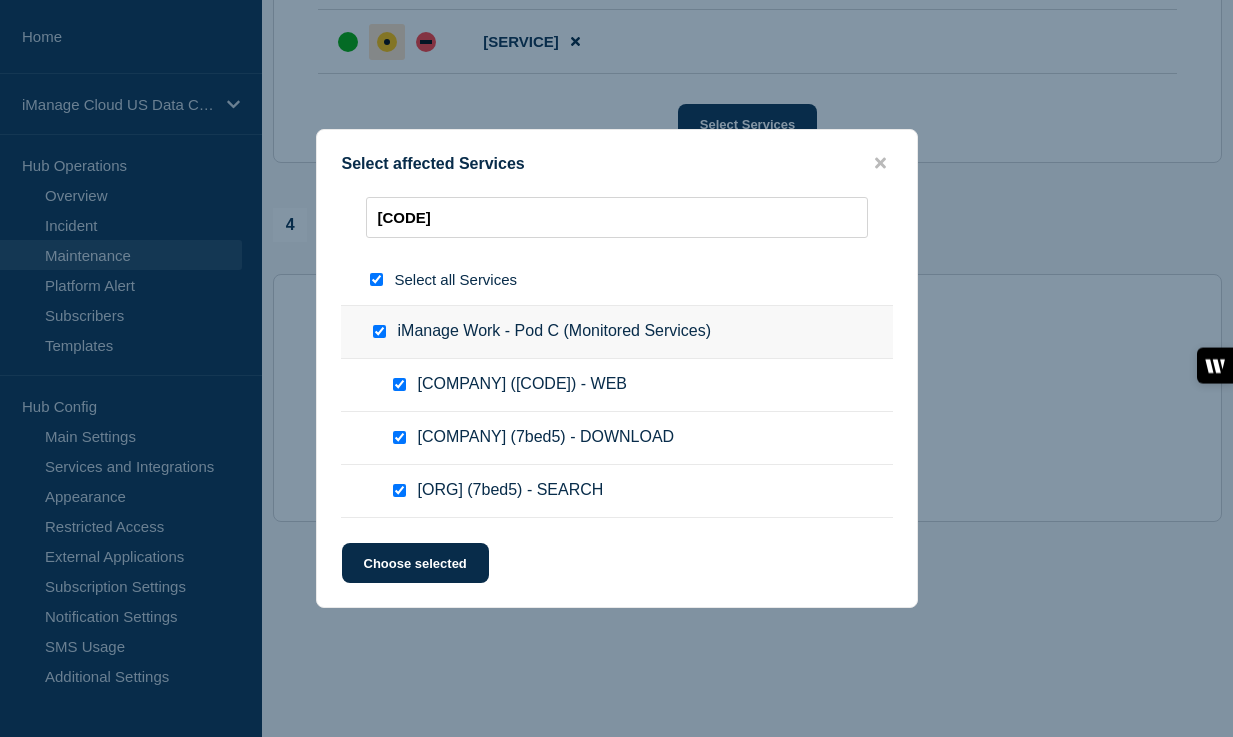 checkbox on "true" 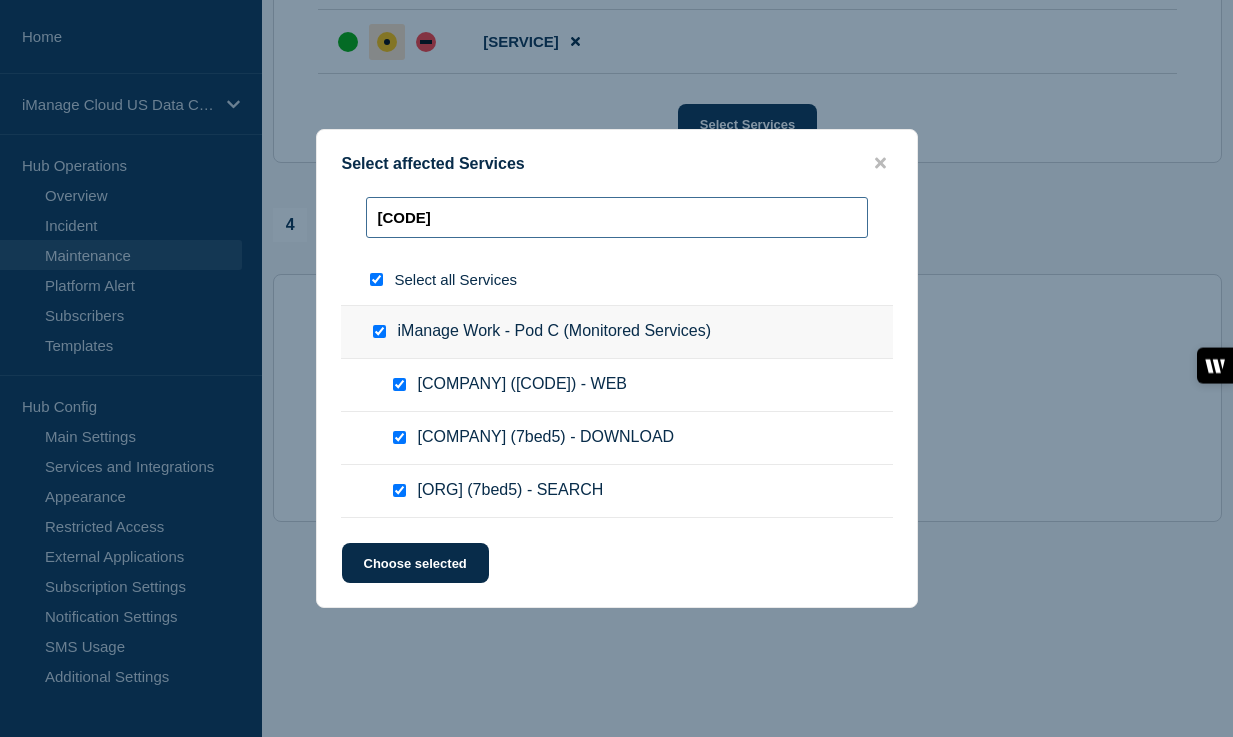 drag, startPoint x: 435, startPoint y: 213, endPoint x: 370, endPoint y: 212, distance: 65.00769 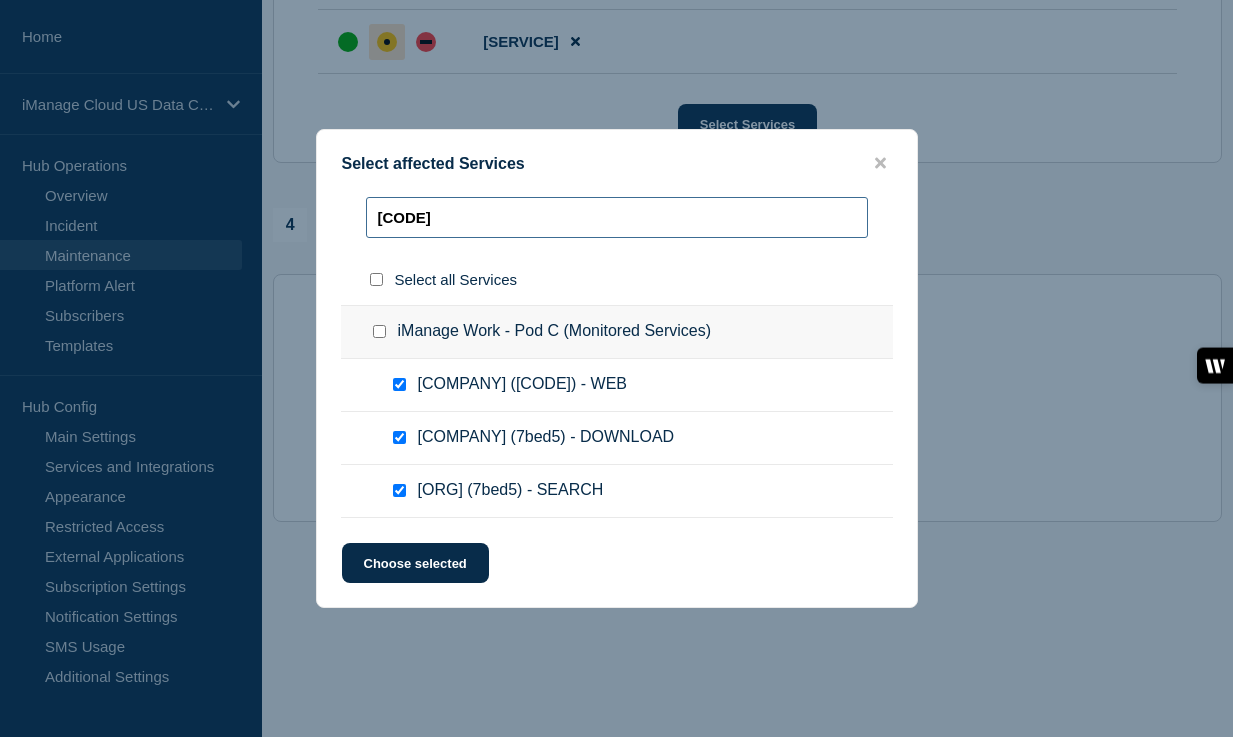 type on "[ID]" 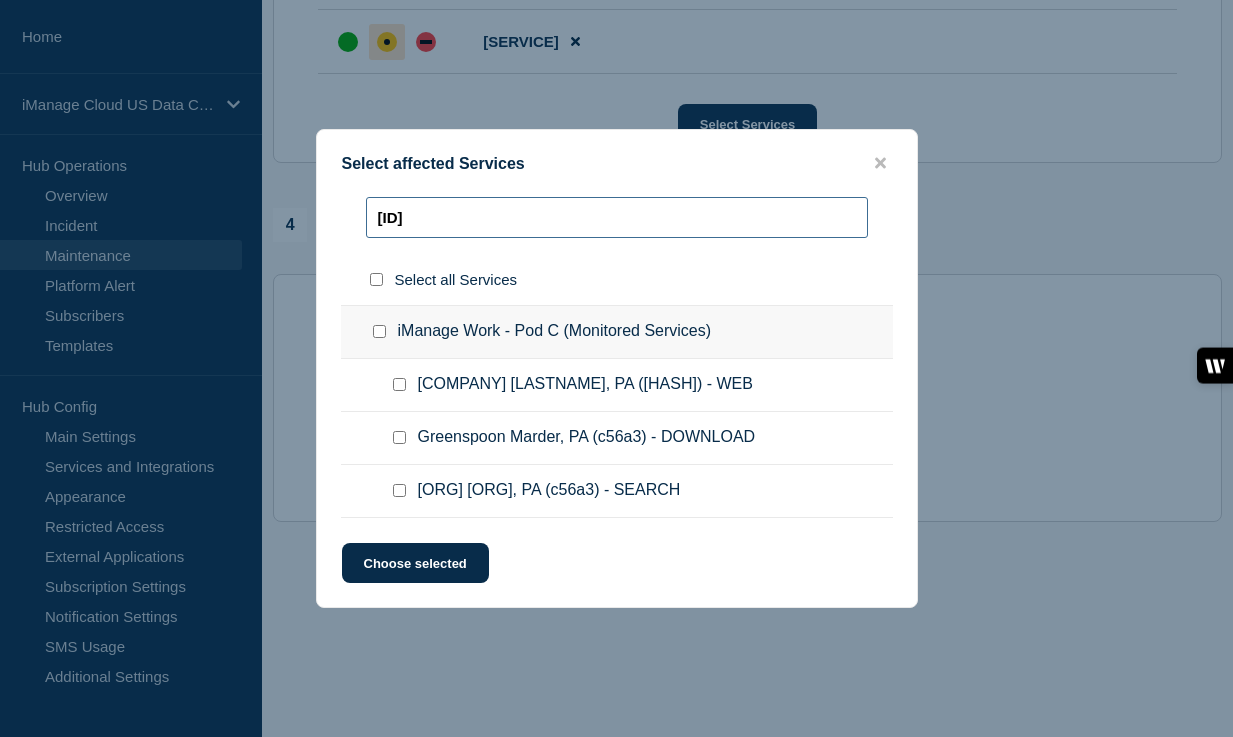 type on "[ID]" 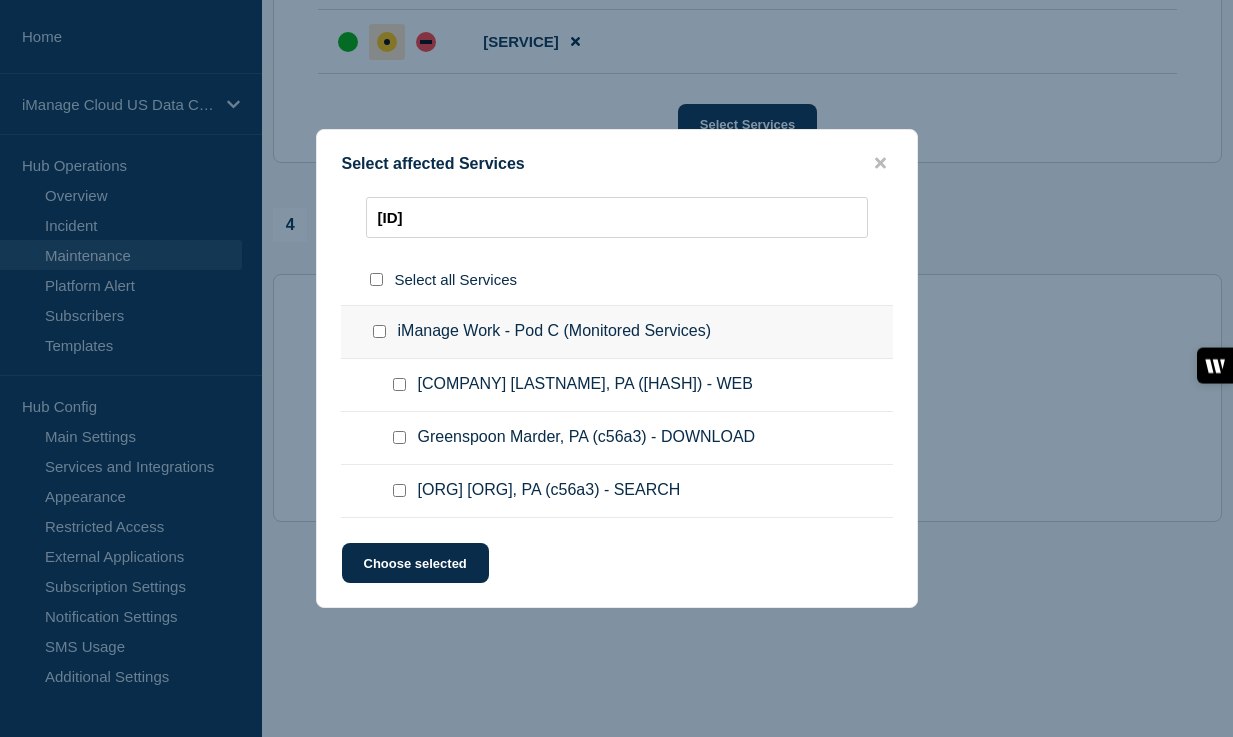 click at bounding box center (399, 384) 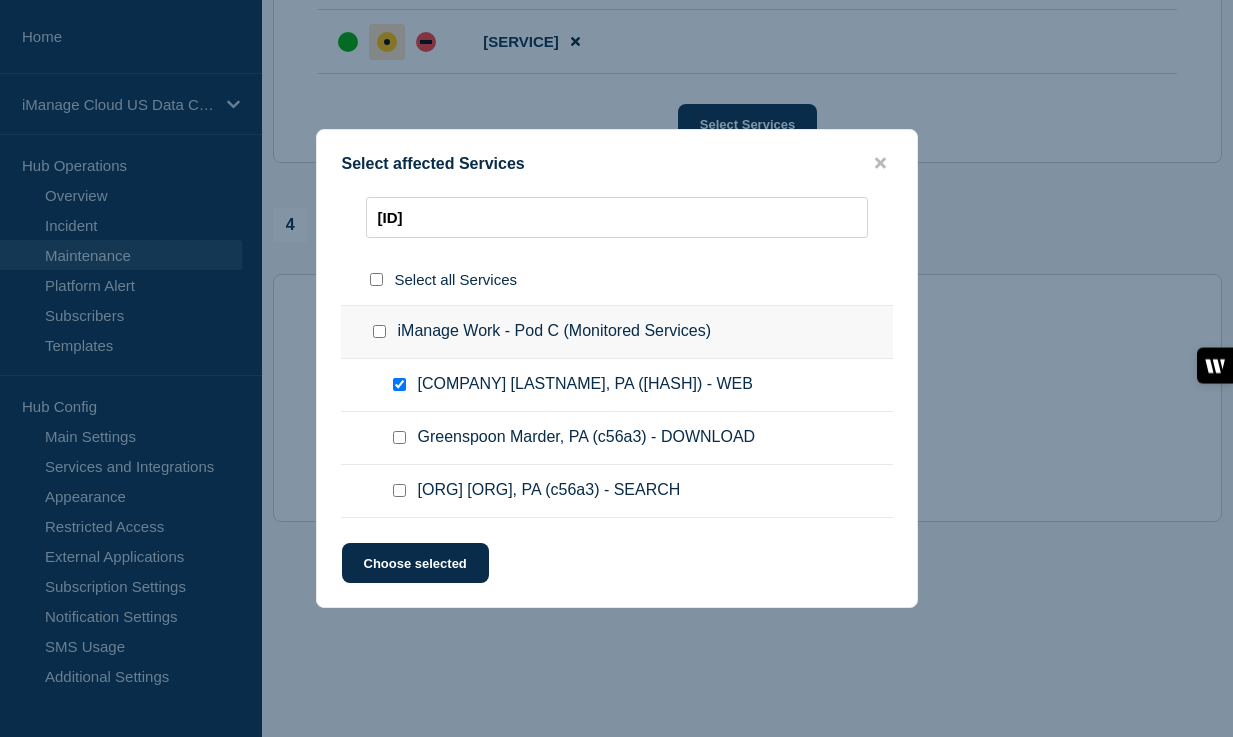 click at bounding box center [399, 437] 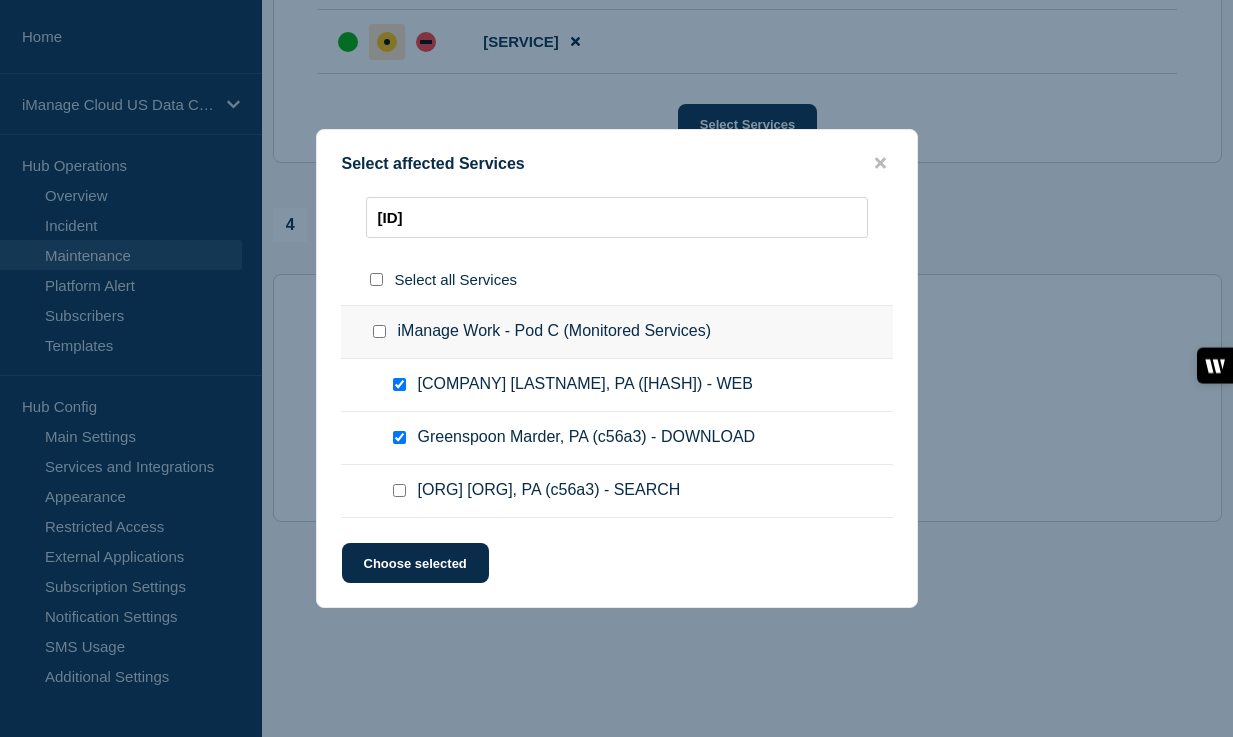 click at bounding box center [399, 490] 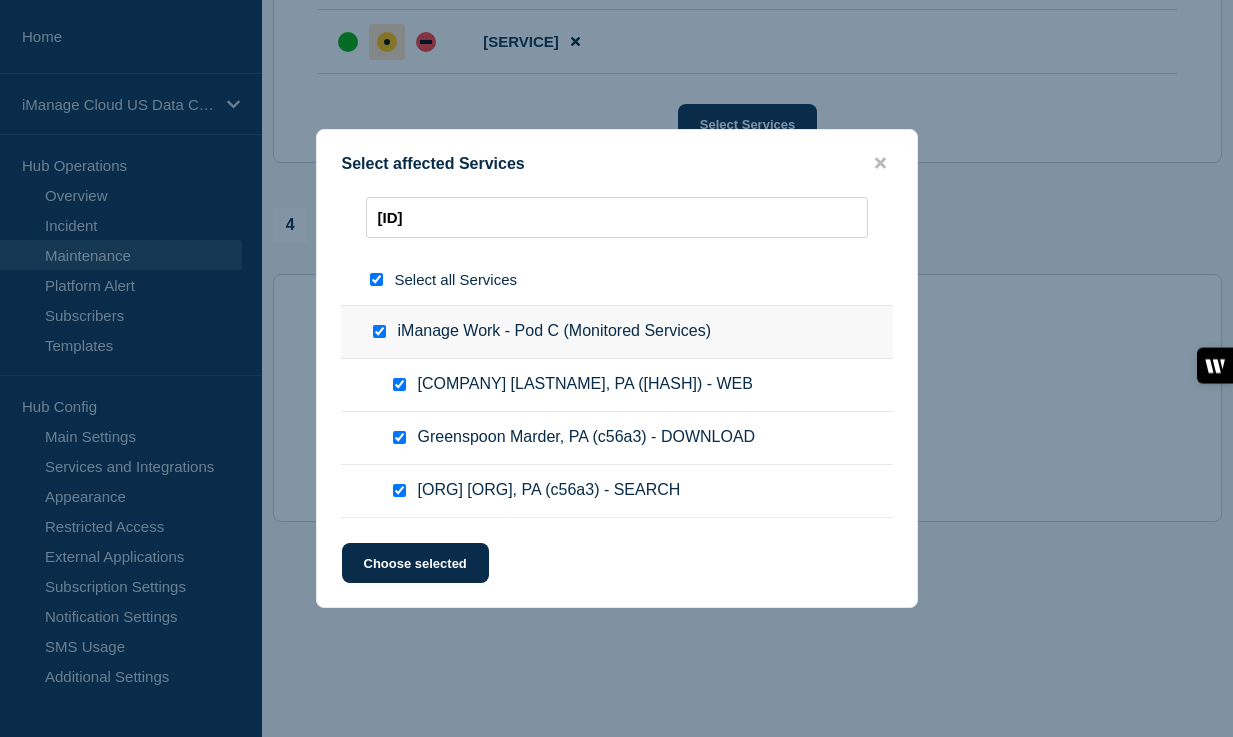 checkbox on "true" 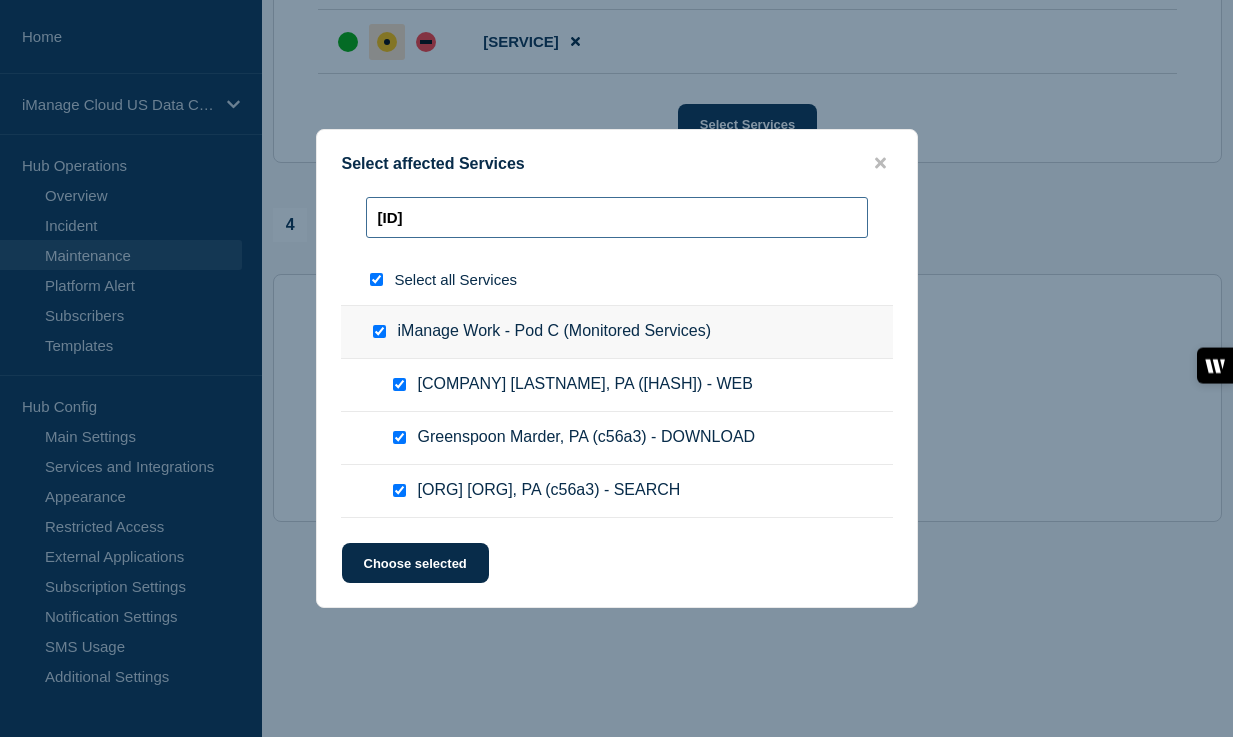 drag, startPoint x: 439, startPoint y: 212, endPoint x: 367, endPoint y: 211, distance: 72.00694 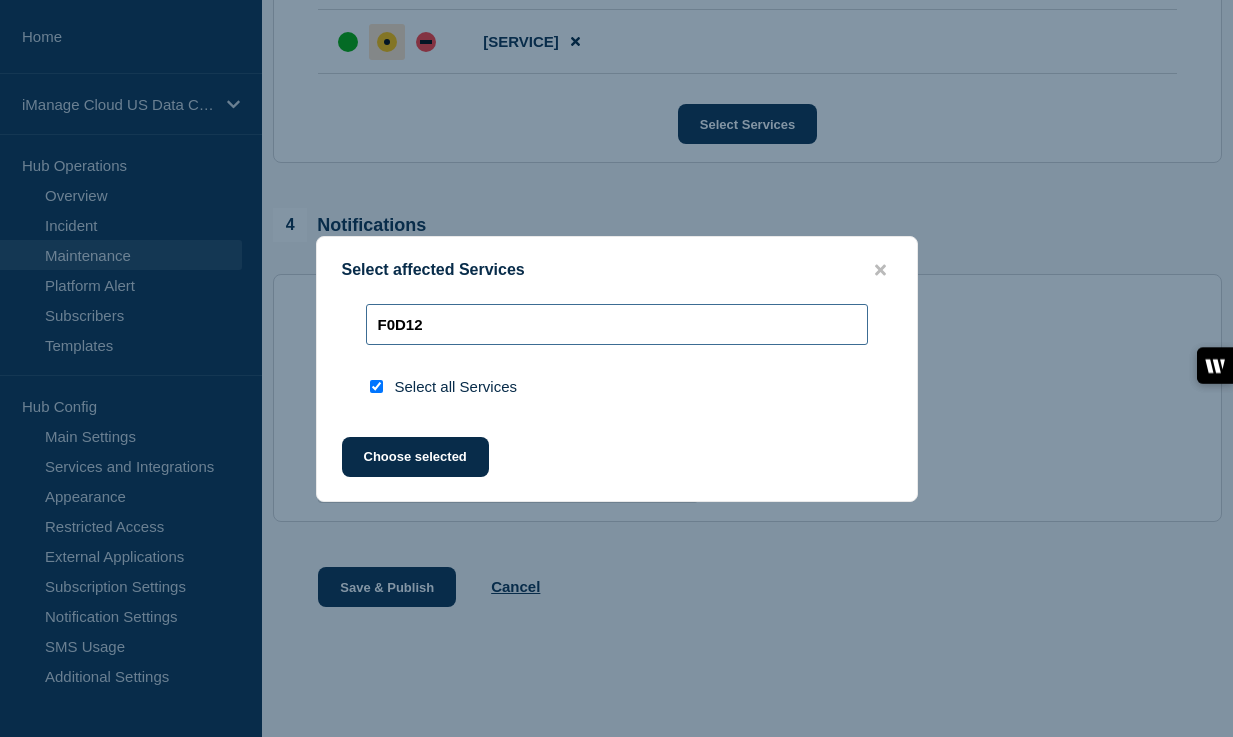 drag, startPoint x: 424, startPoint y: 326, endPoint x: 376, endPoint y: 325, distance: 48.010414 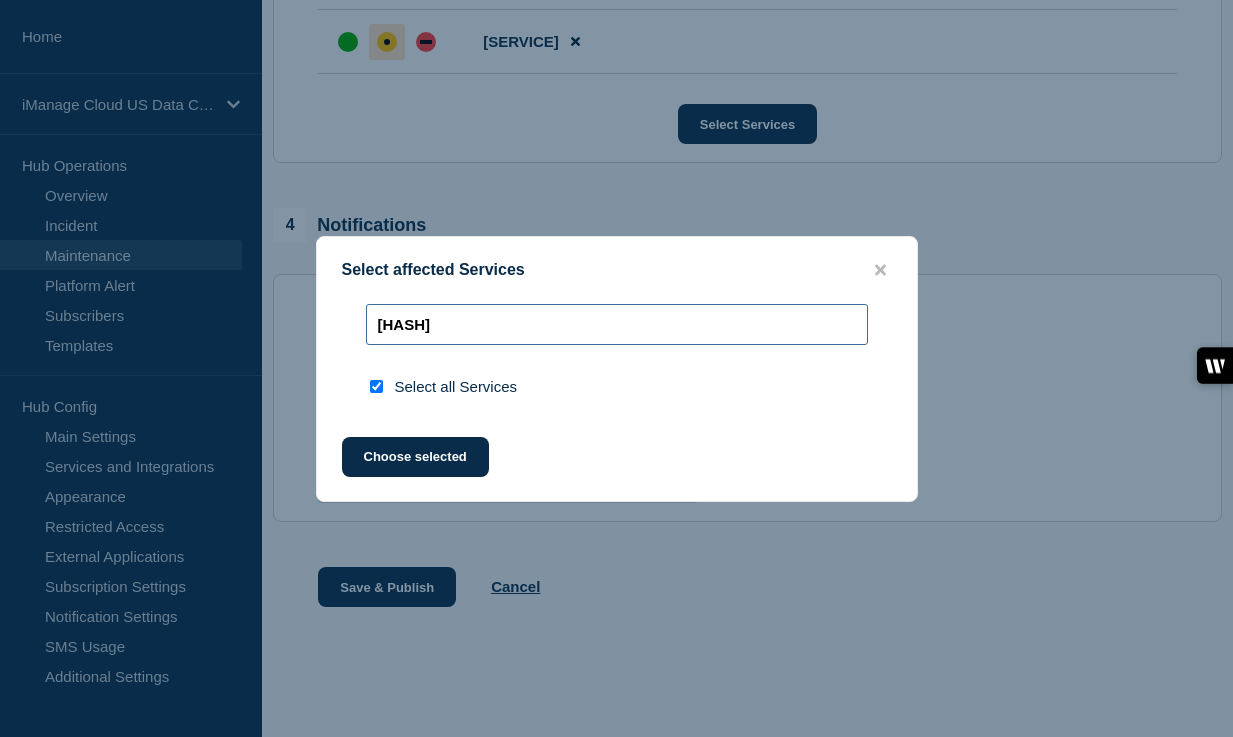 click on "[HASH]" at bounding box center [617, 324] 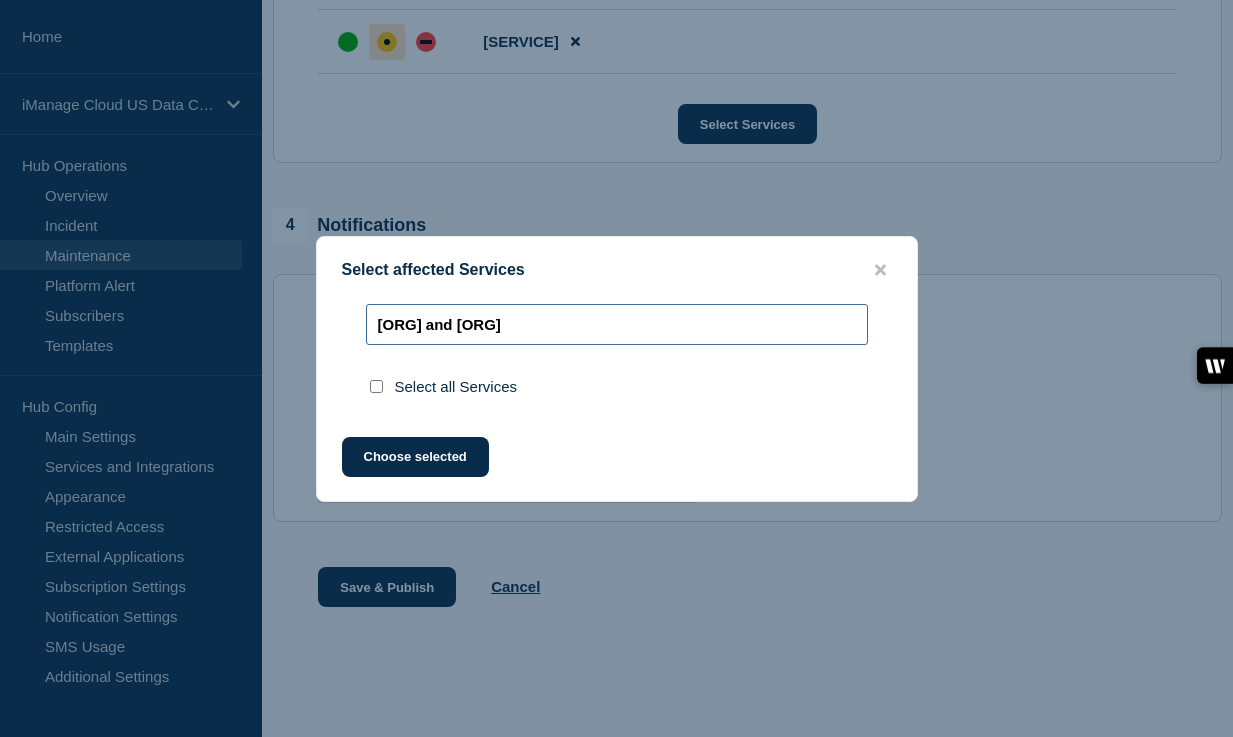 type on "[ORG] and [ORG]" 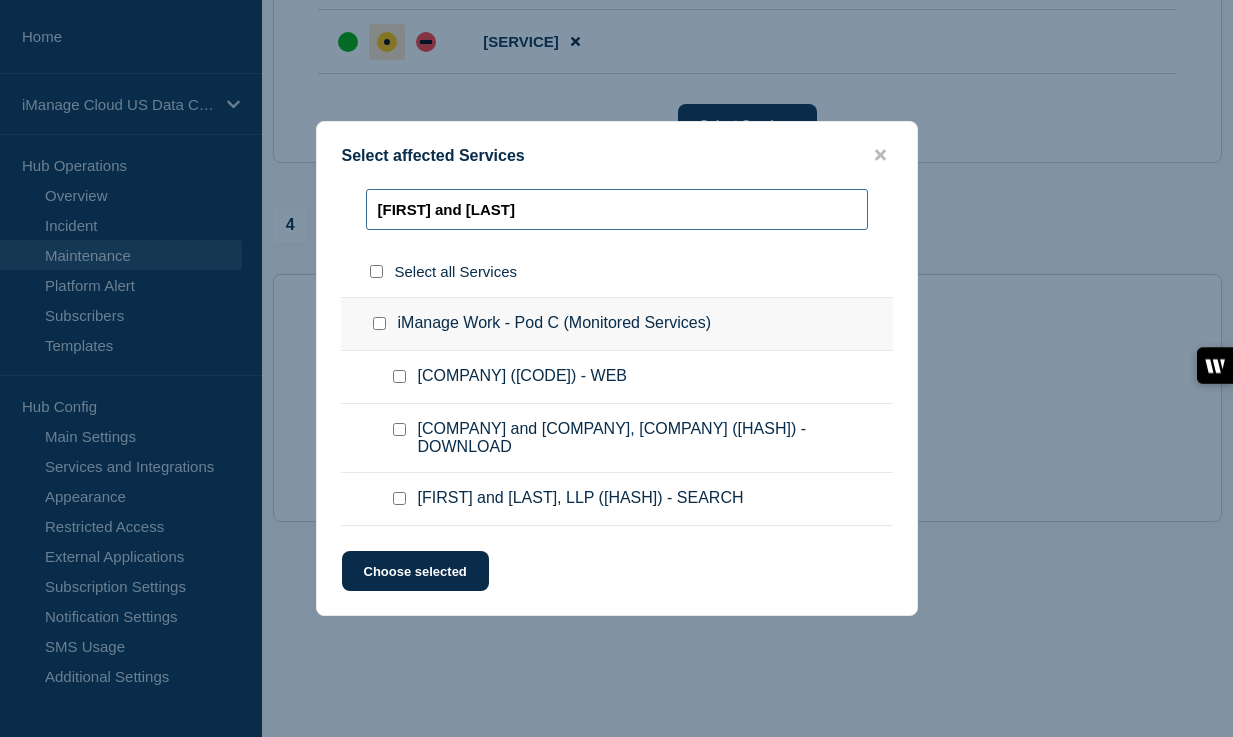 type on "[FIRST] and [LAST]" 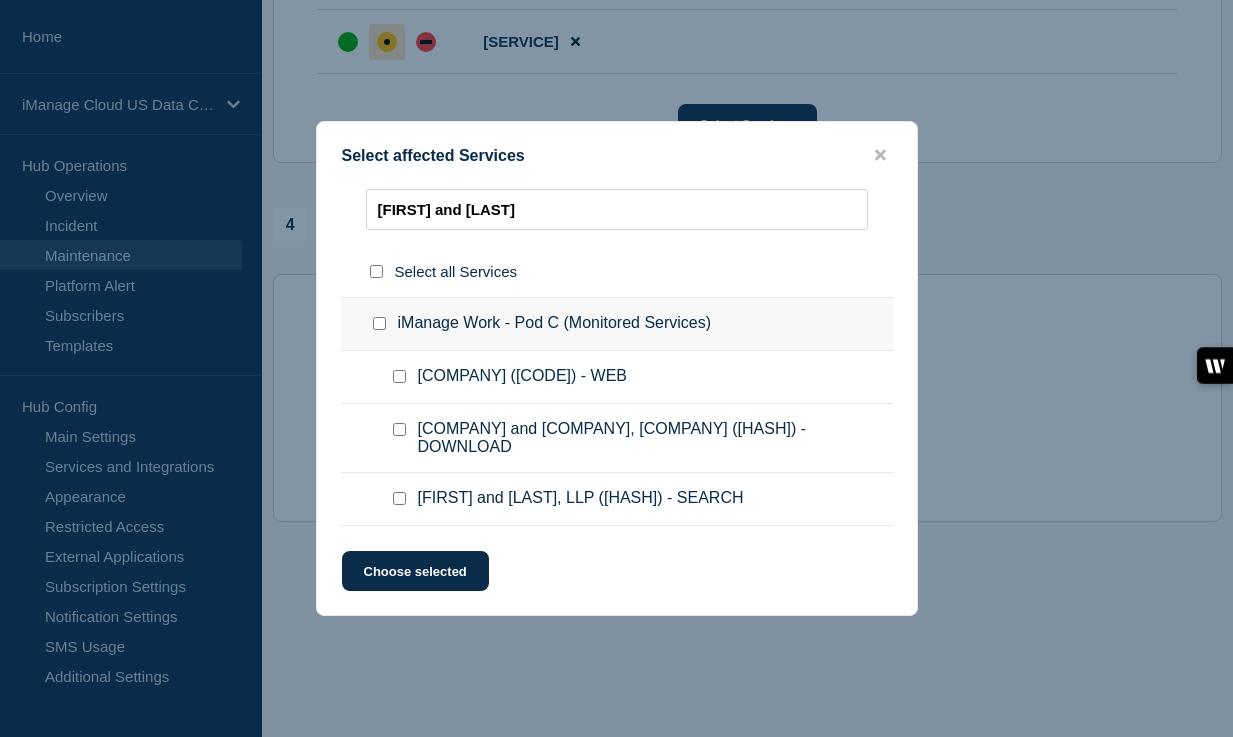 click at bounding box center [399, 376] 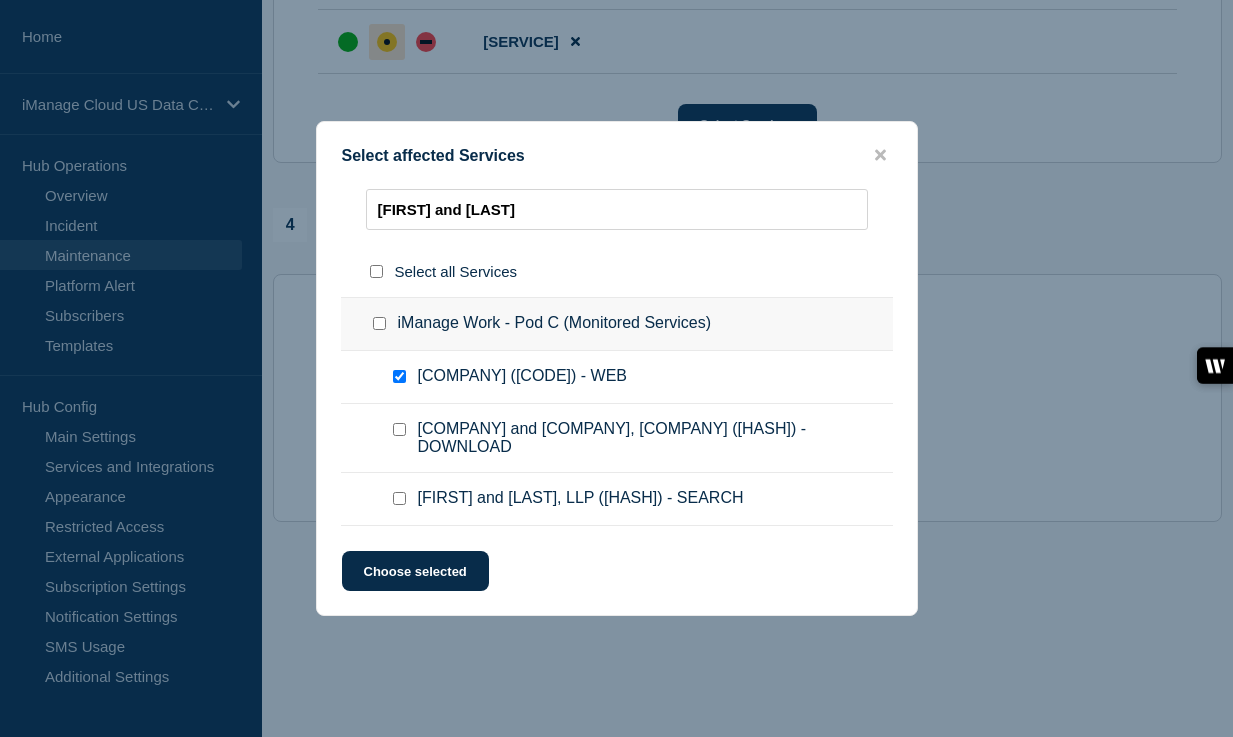 click at bounding box center [399, 429] 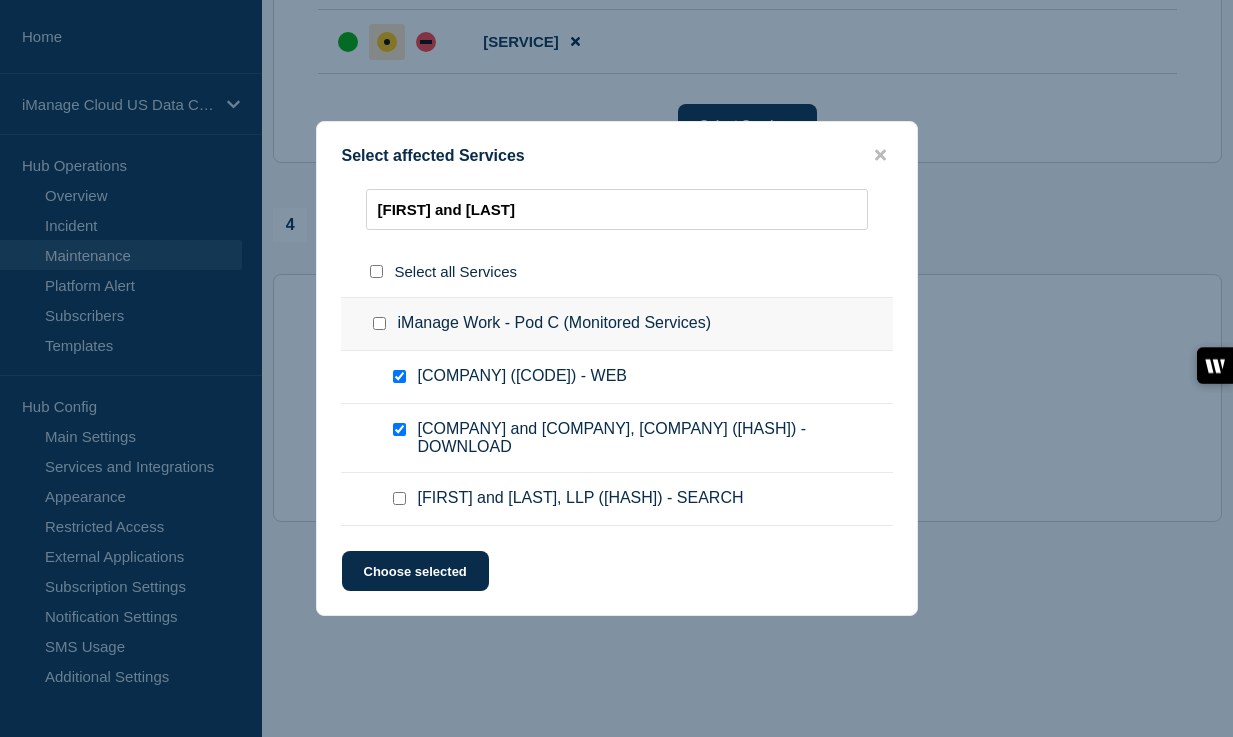 click at bounding box center [403, 499] 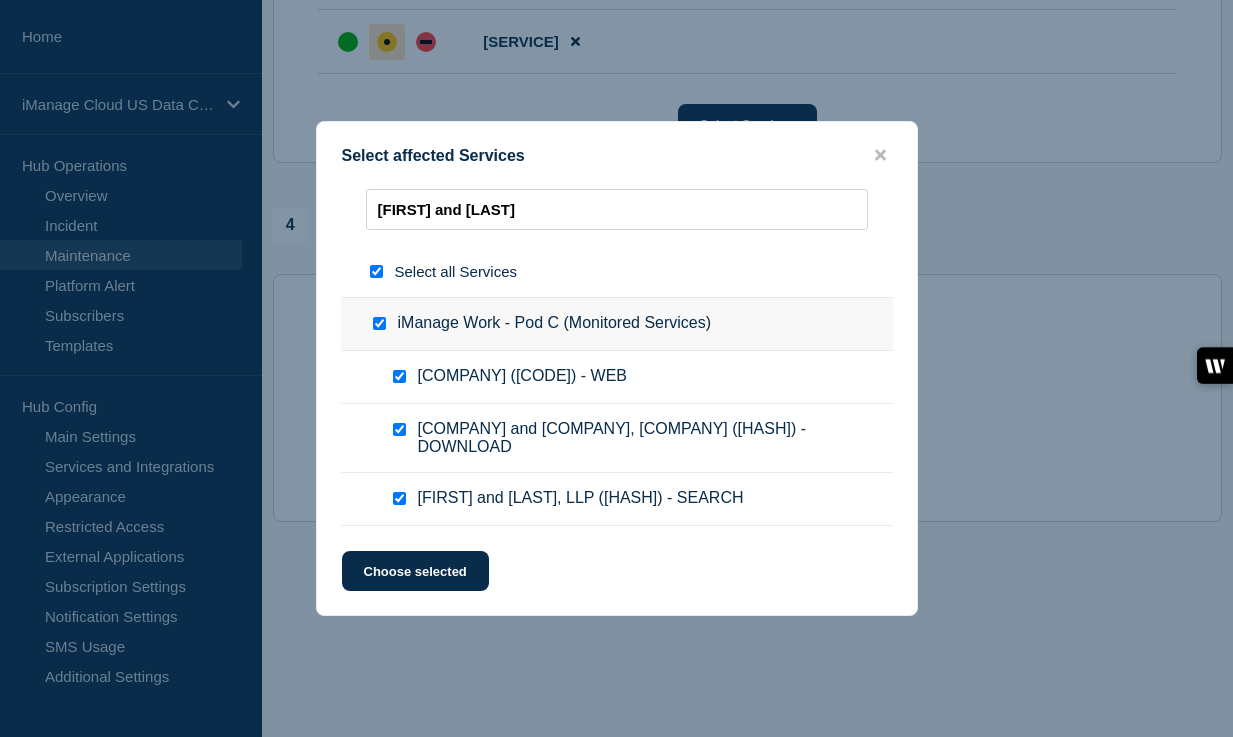 checkbox on "true" 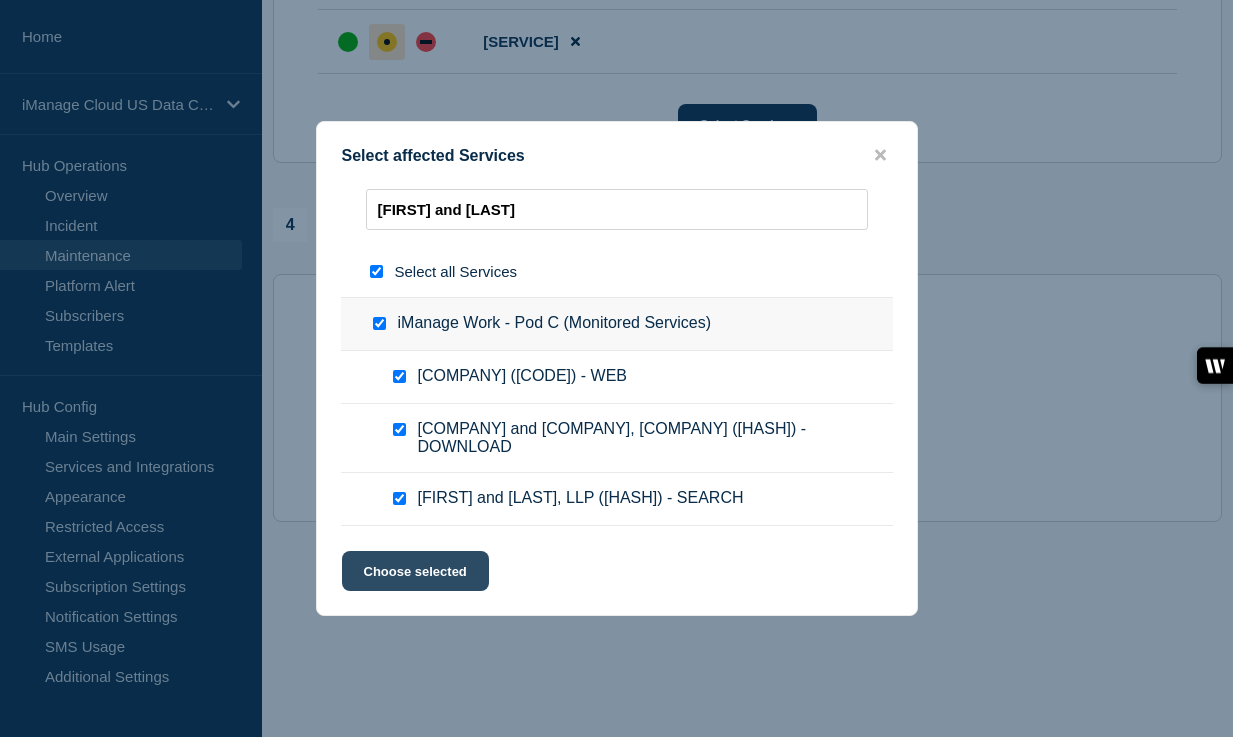 click on "Choose selected" 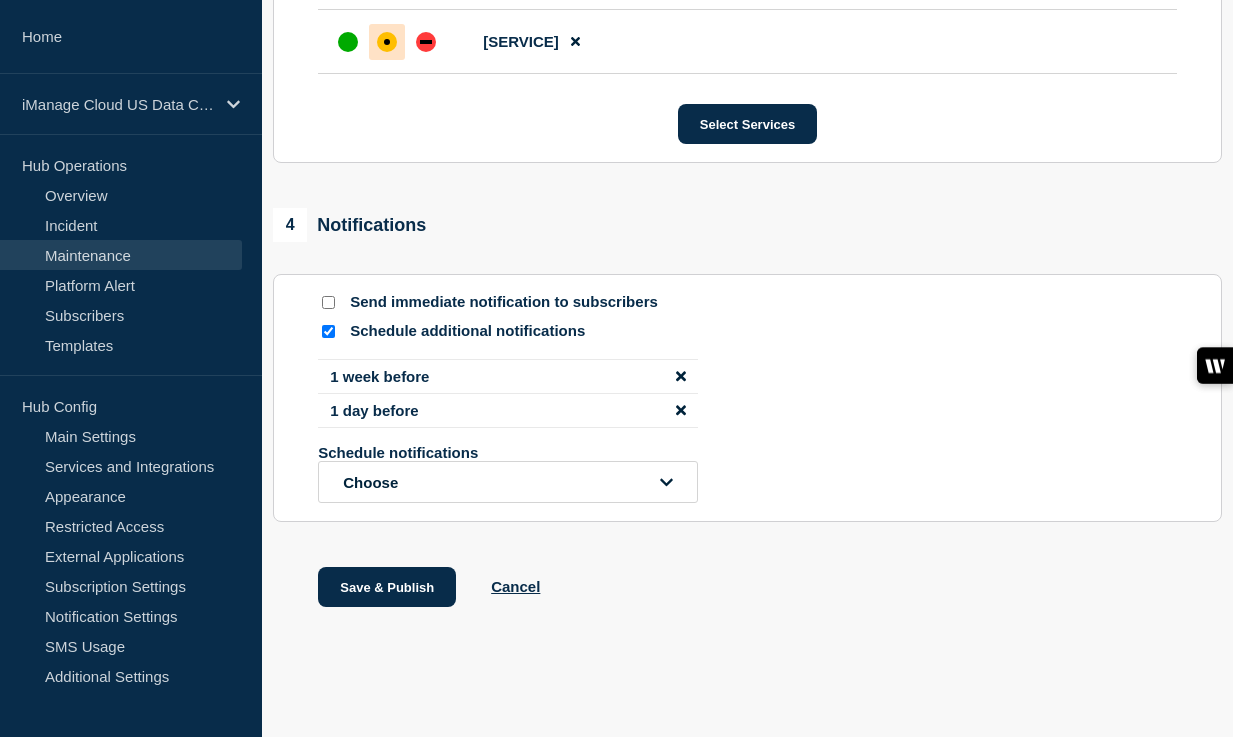 scroll, scrollTop: 14065, scrollLeft: 0, axis: vertical 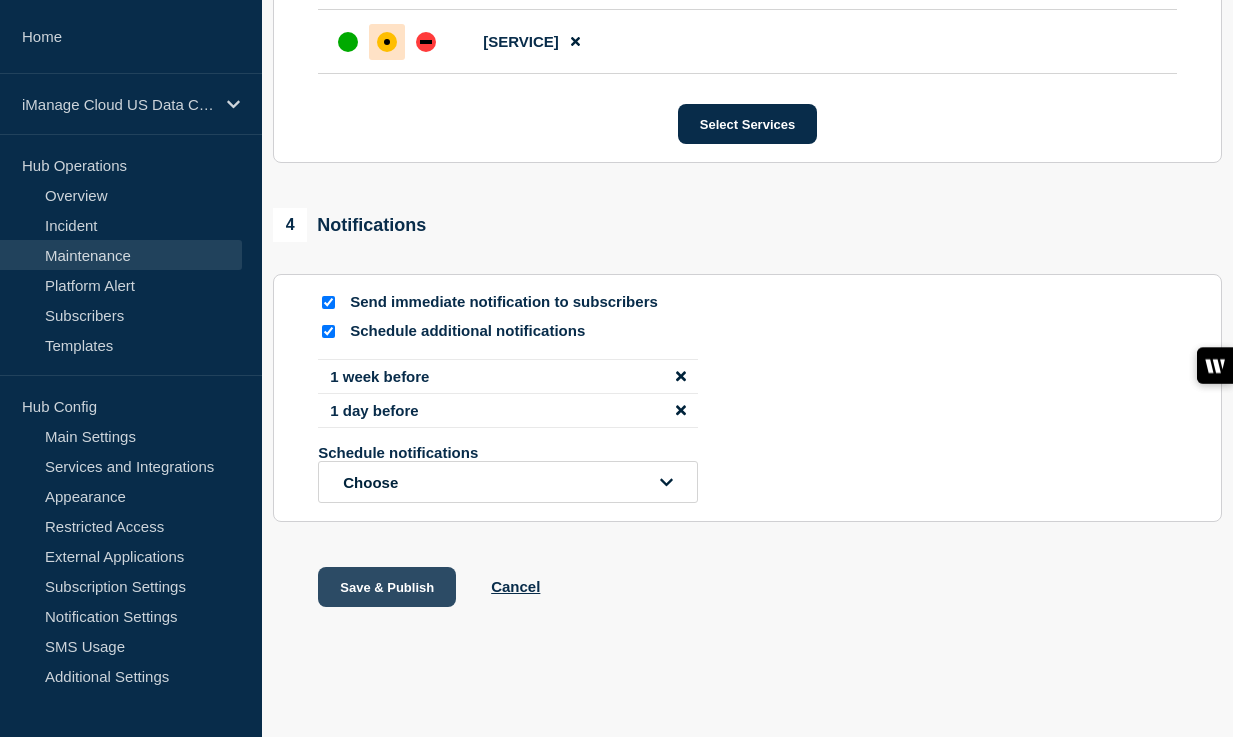 click on "Save & Publish" at bounding box center [387, 587] 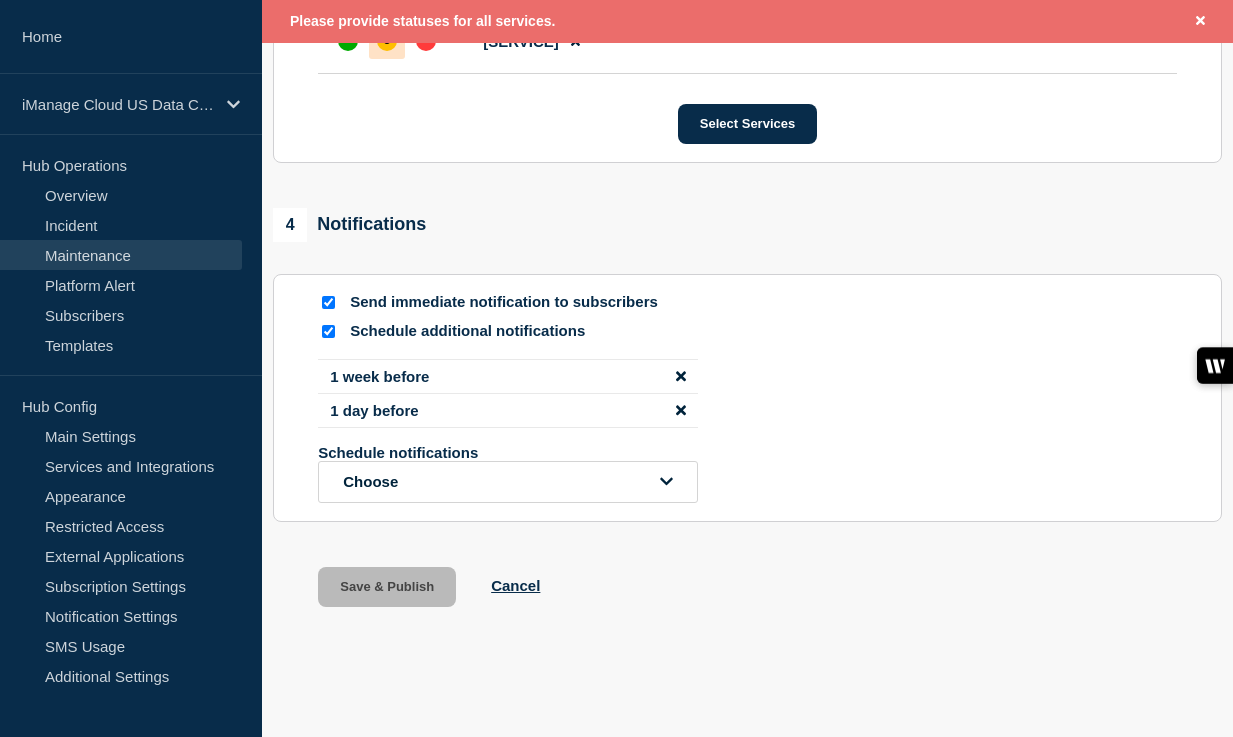 scroll, scrollTop: 13232, scrollLeft: 0, axis: vertical 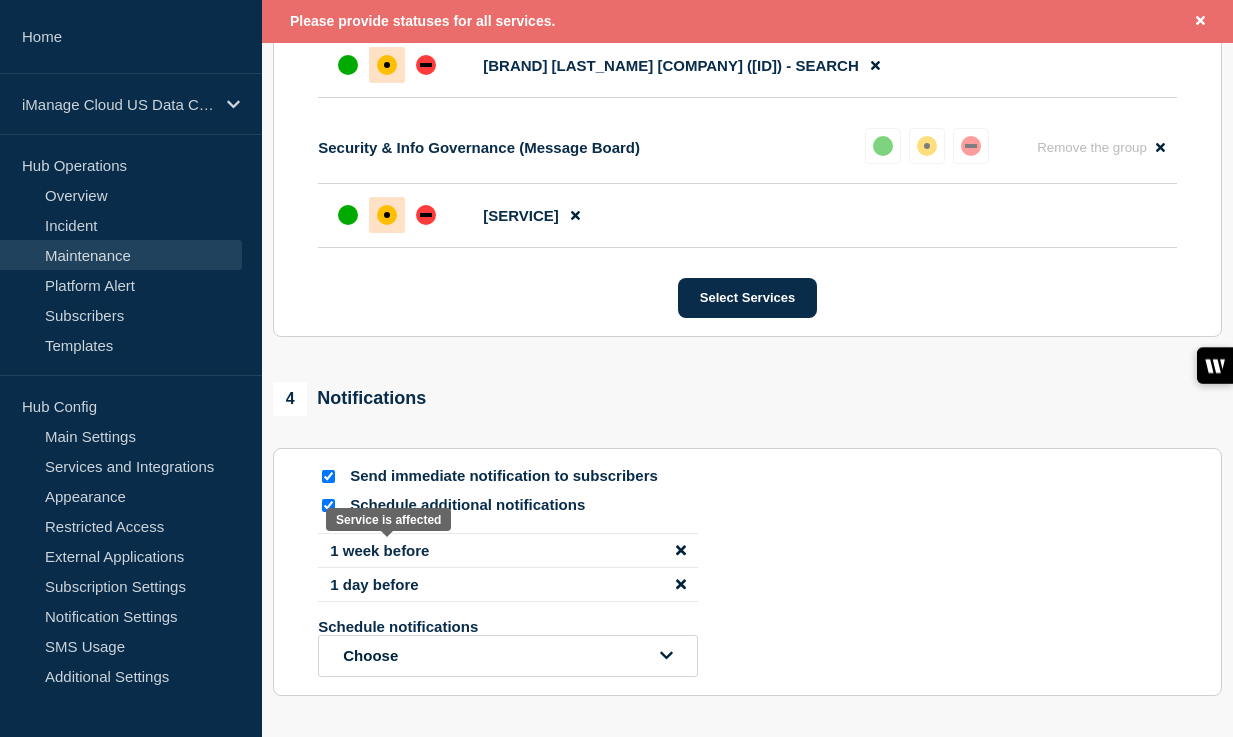 click at bounding box center (387, -127) 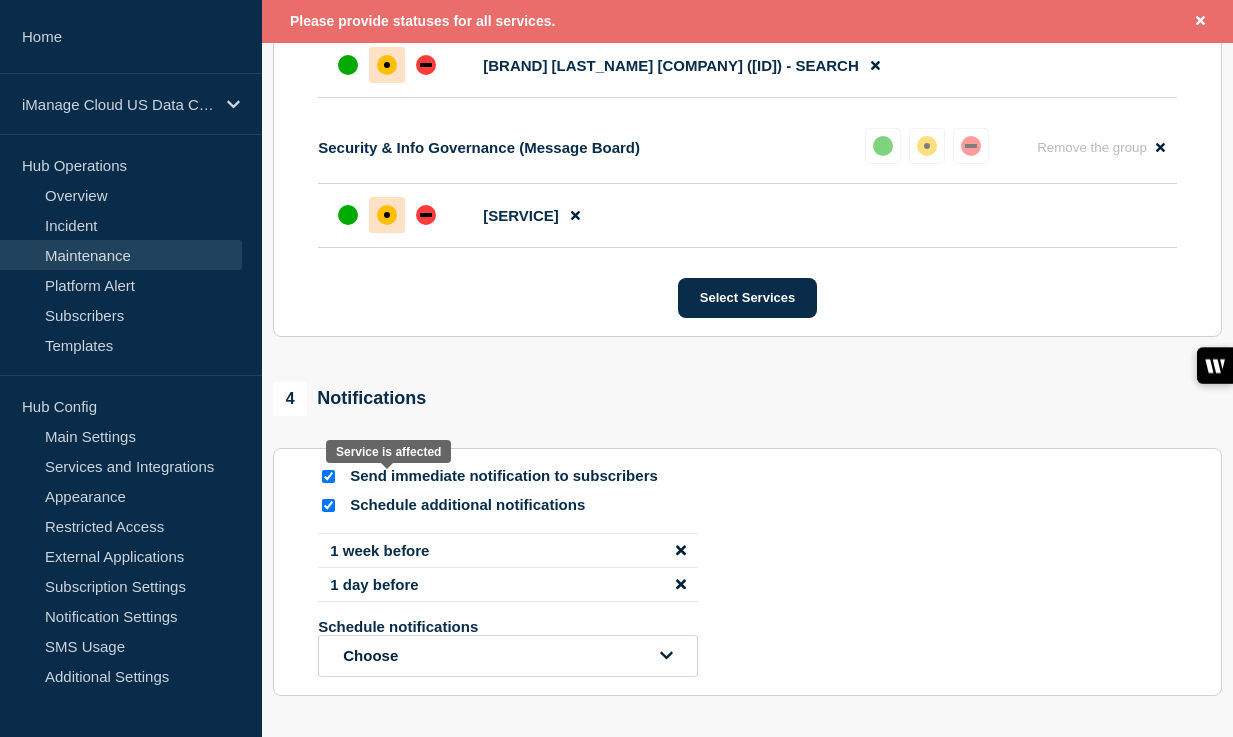 click at bounding box center (387, -191) 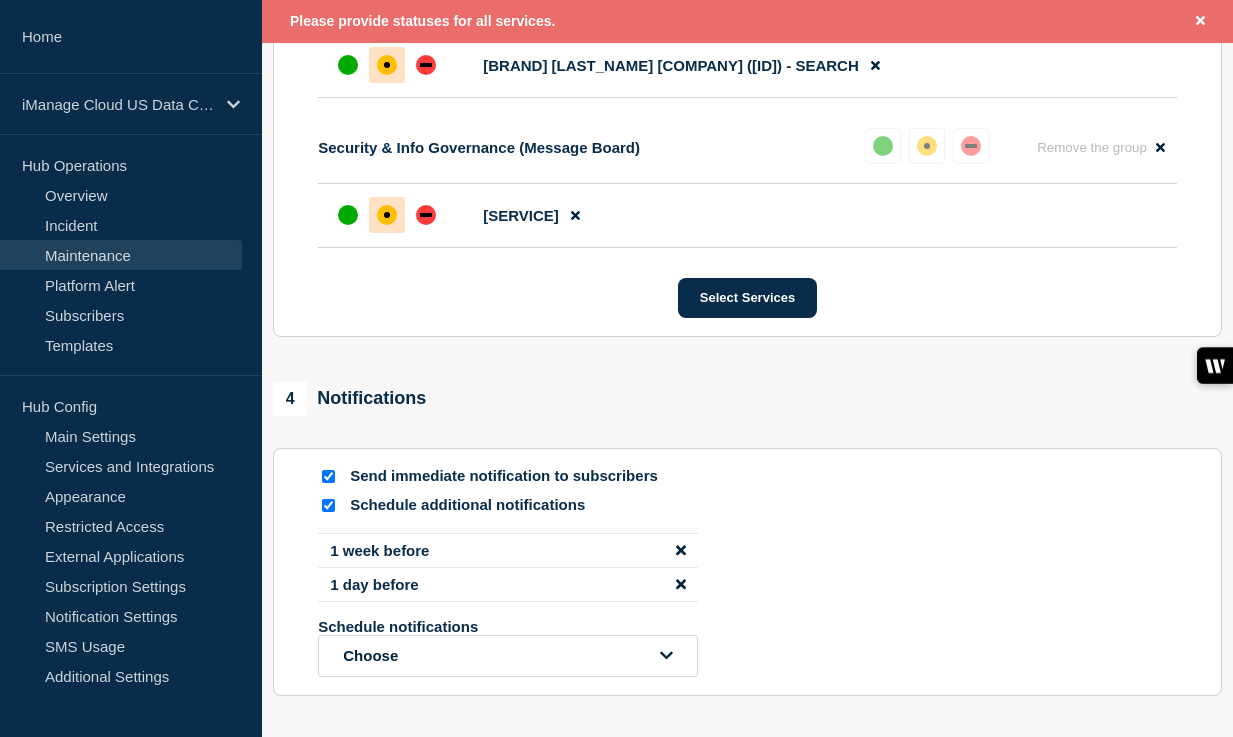 click on "[COMPANY] ([CODE]) - WEB" 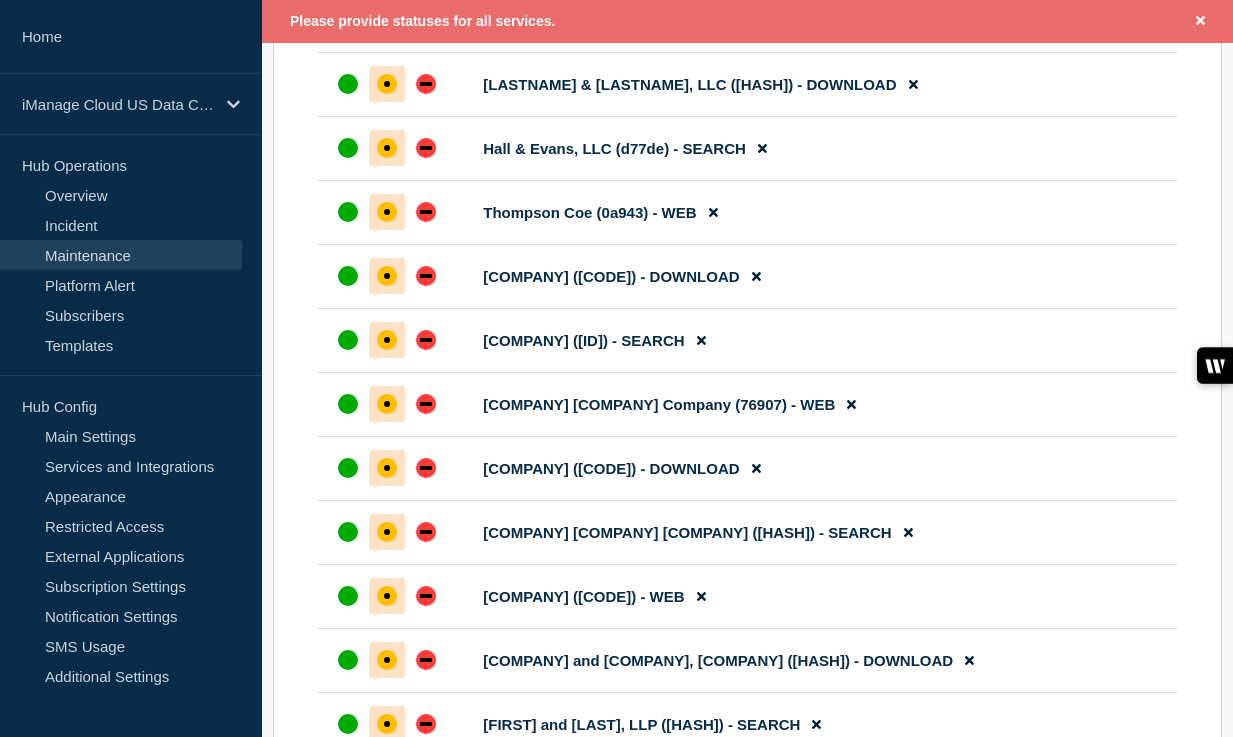 scroll, scrollTop: 12361, scrollLeft: 0, axis: vertical 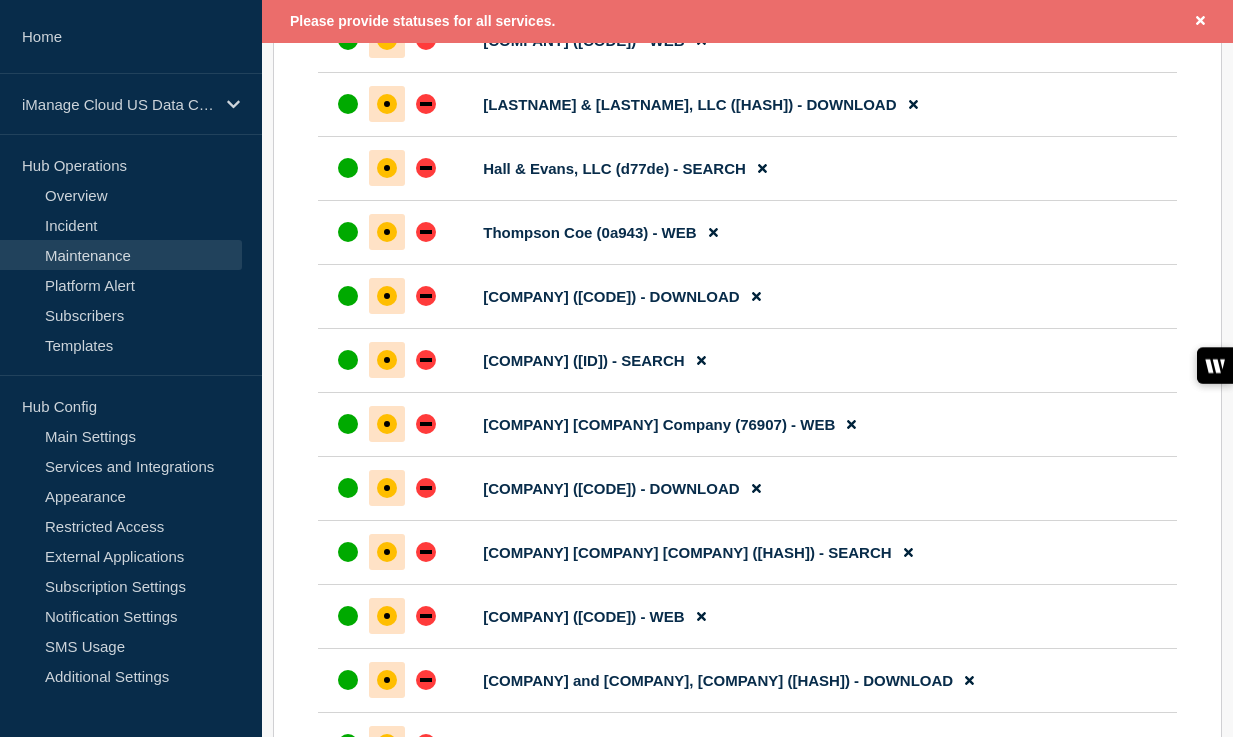 click at bounding box center [387, -216] 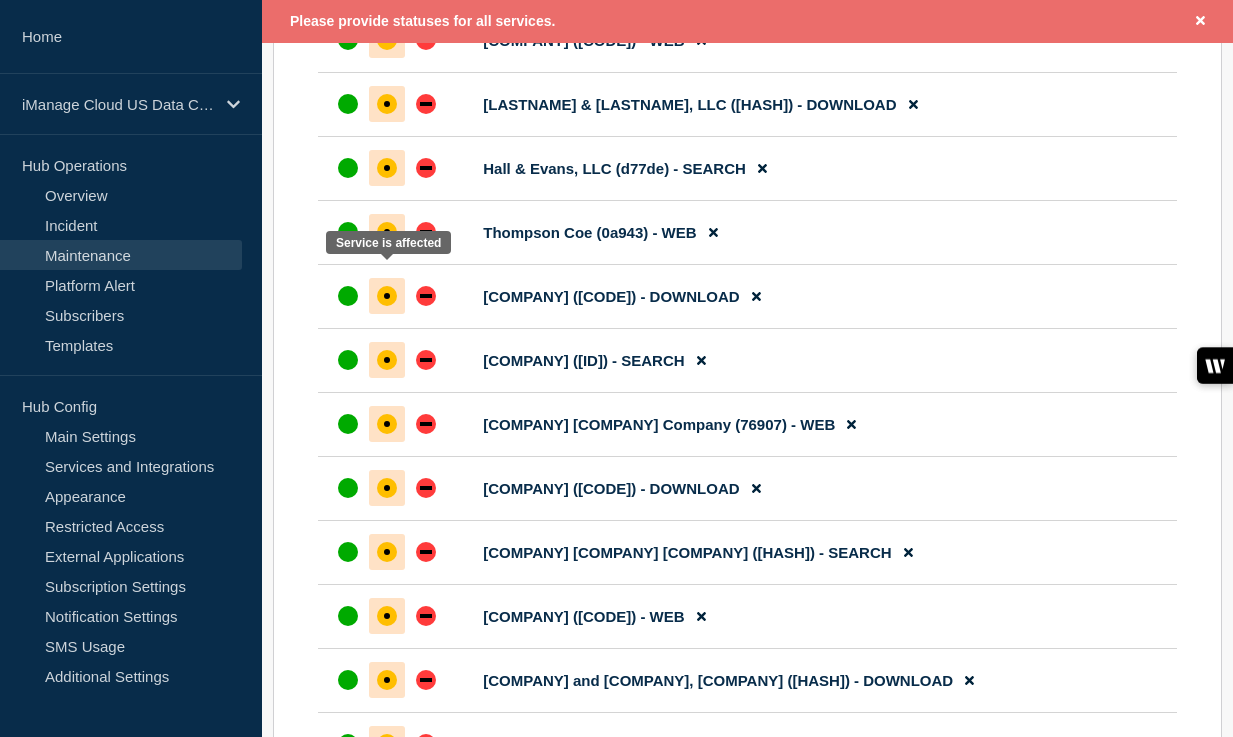 click at bounding box center [387, -344] 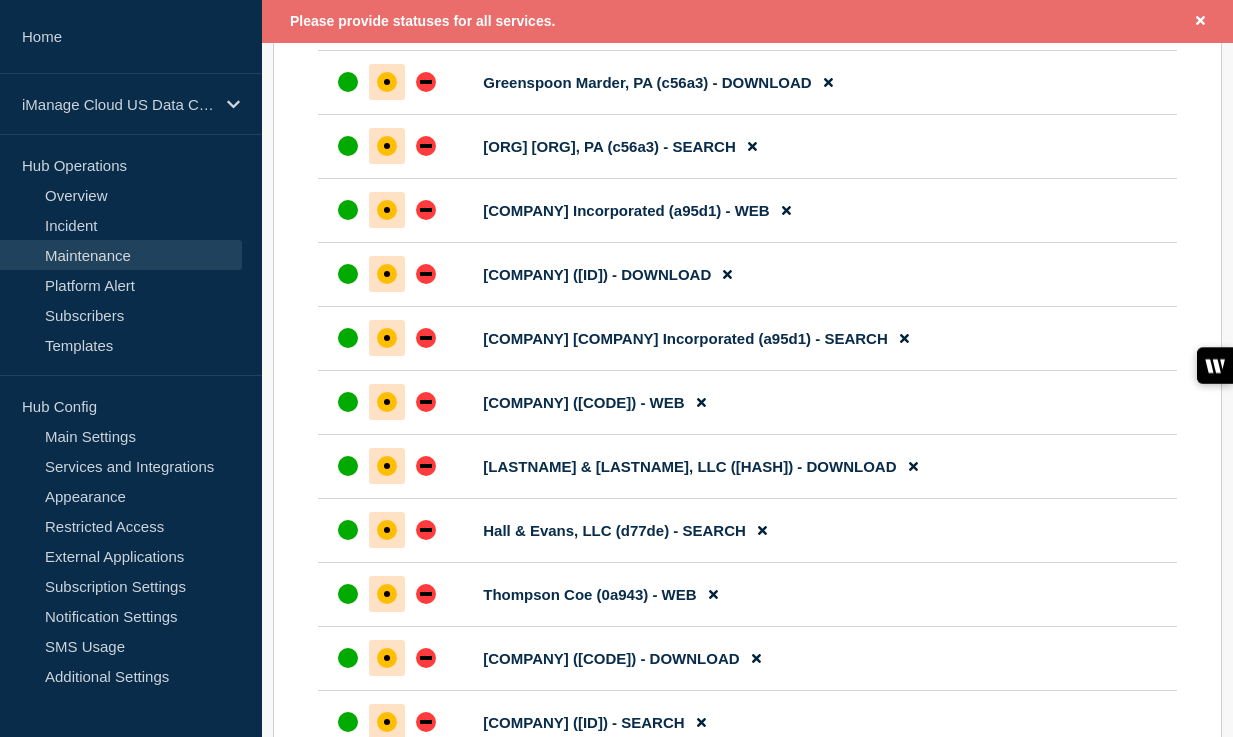 scroll, scrollTop: 11990, scrollLeft: 0, axis: vertical 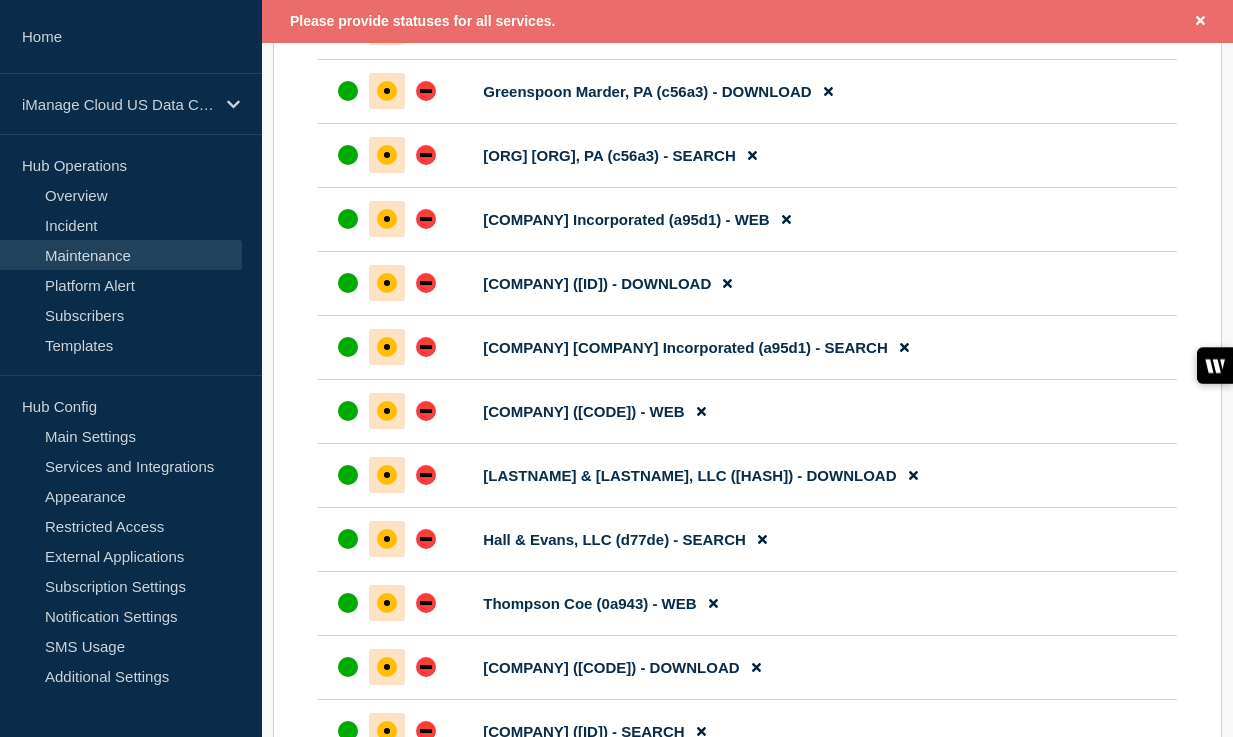 click at bounding box center (387, -357) 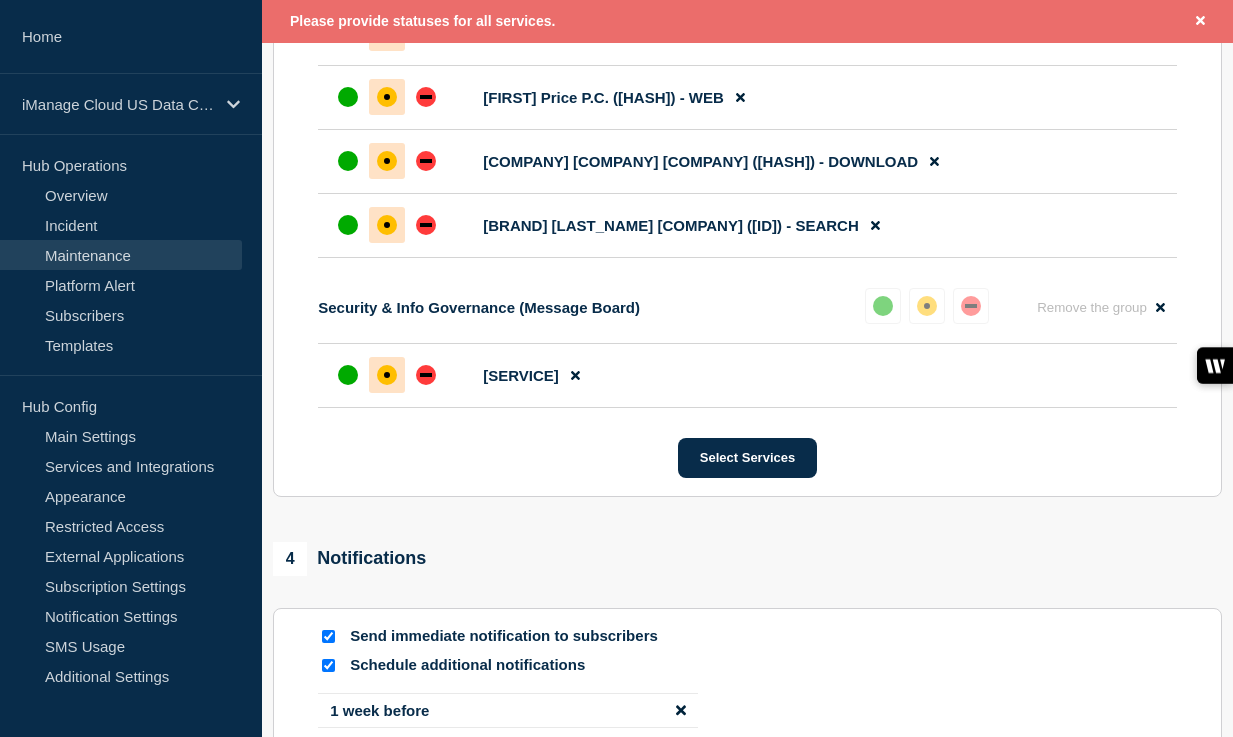 scroll, scrollTop: 14108, scrollLeft: 0, axis: vertical 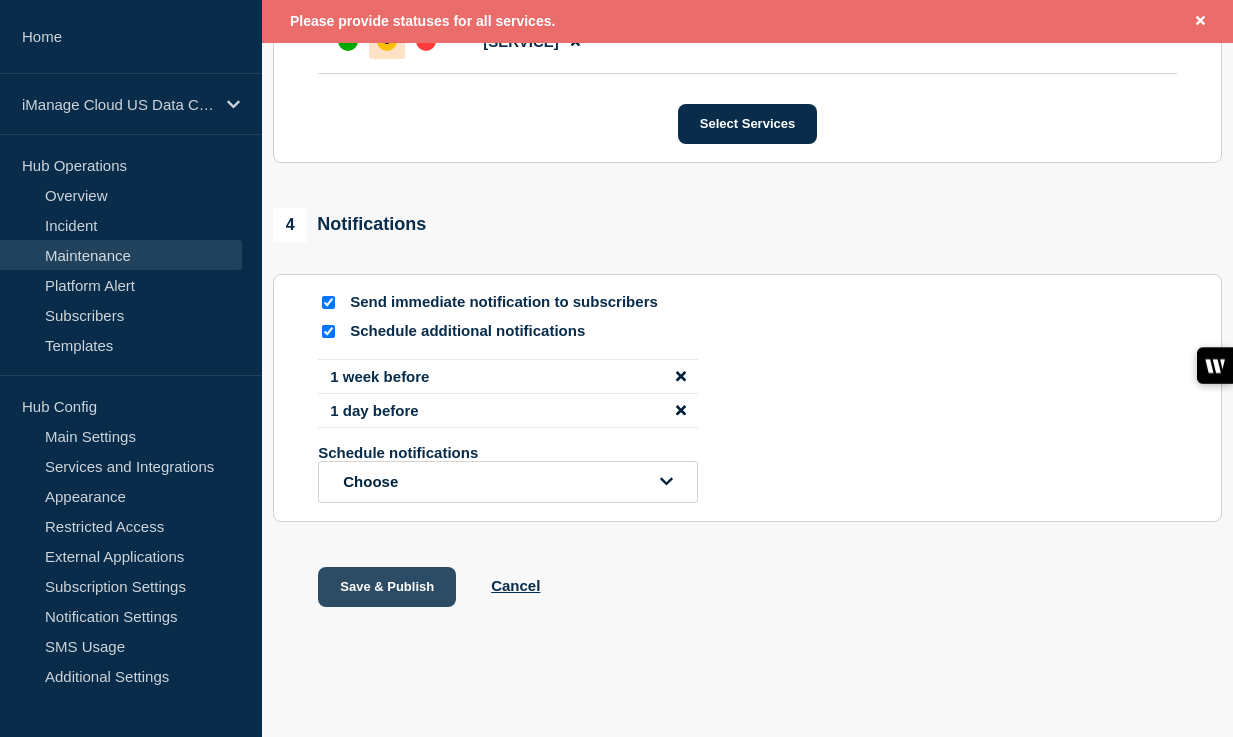 click on "Save & Publish" at bounding box center (387, 587) 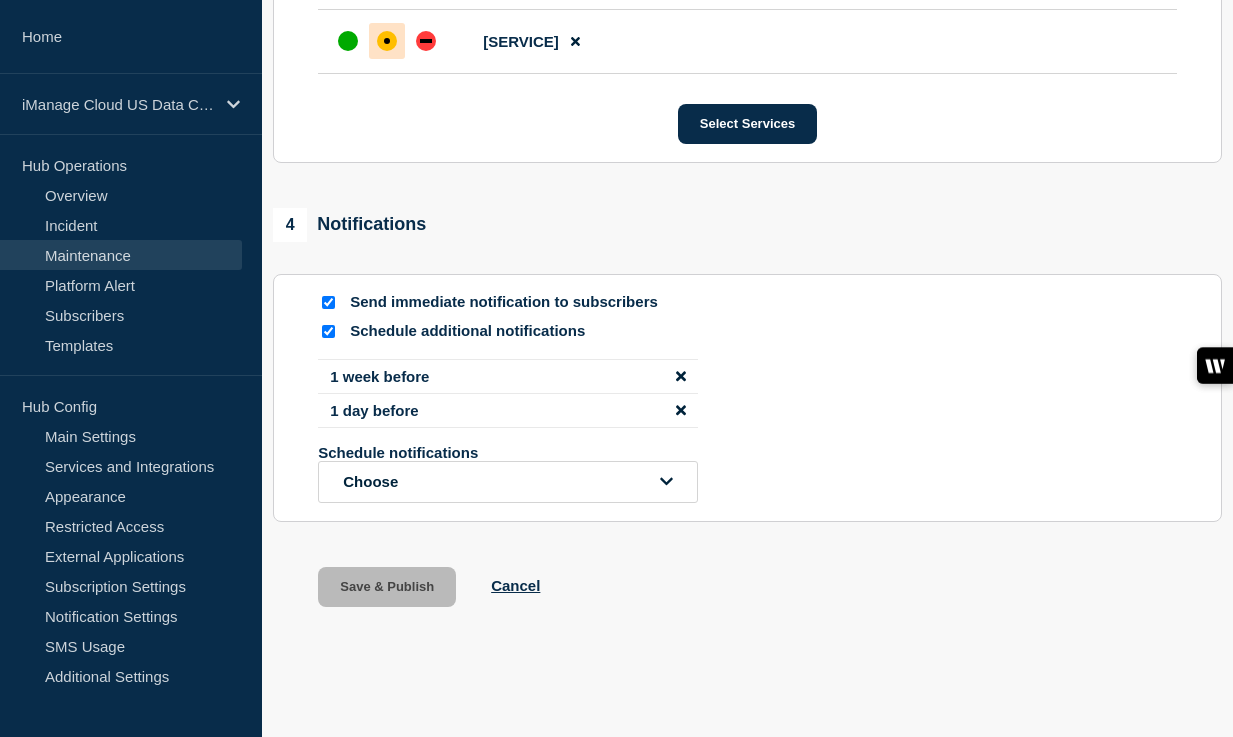 scroll, scrollTop: 14065, scrollLeft: 0, axis: vertical 